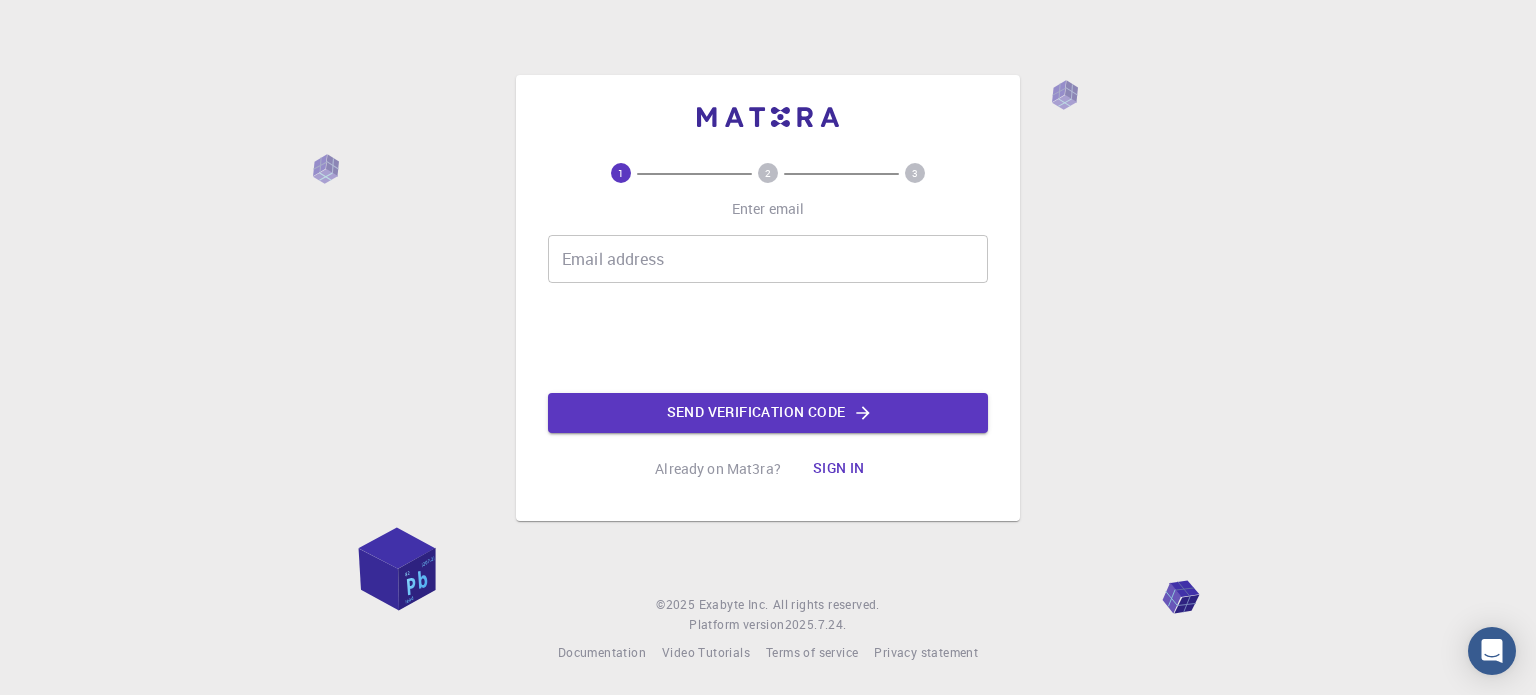 scroll, scrollTop: 0, scrollLeft: 0, axis: both 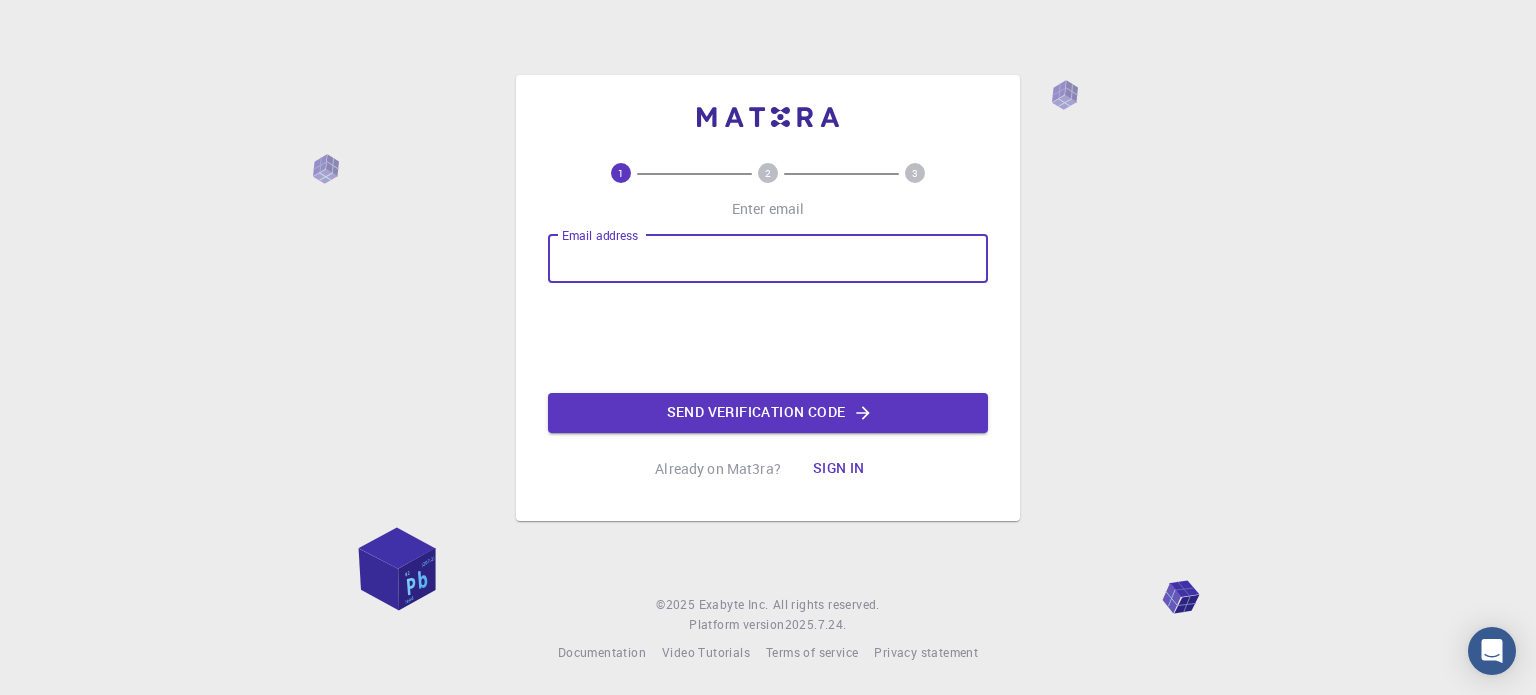 drag, startPoint x: 0, startPoint y: 0, endPoint x: 640, endPoint y: 255, distance: 688.93036 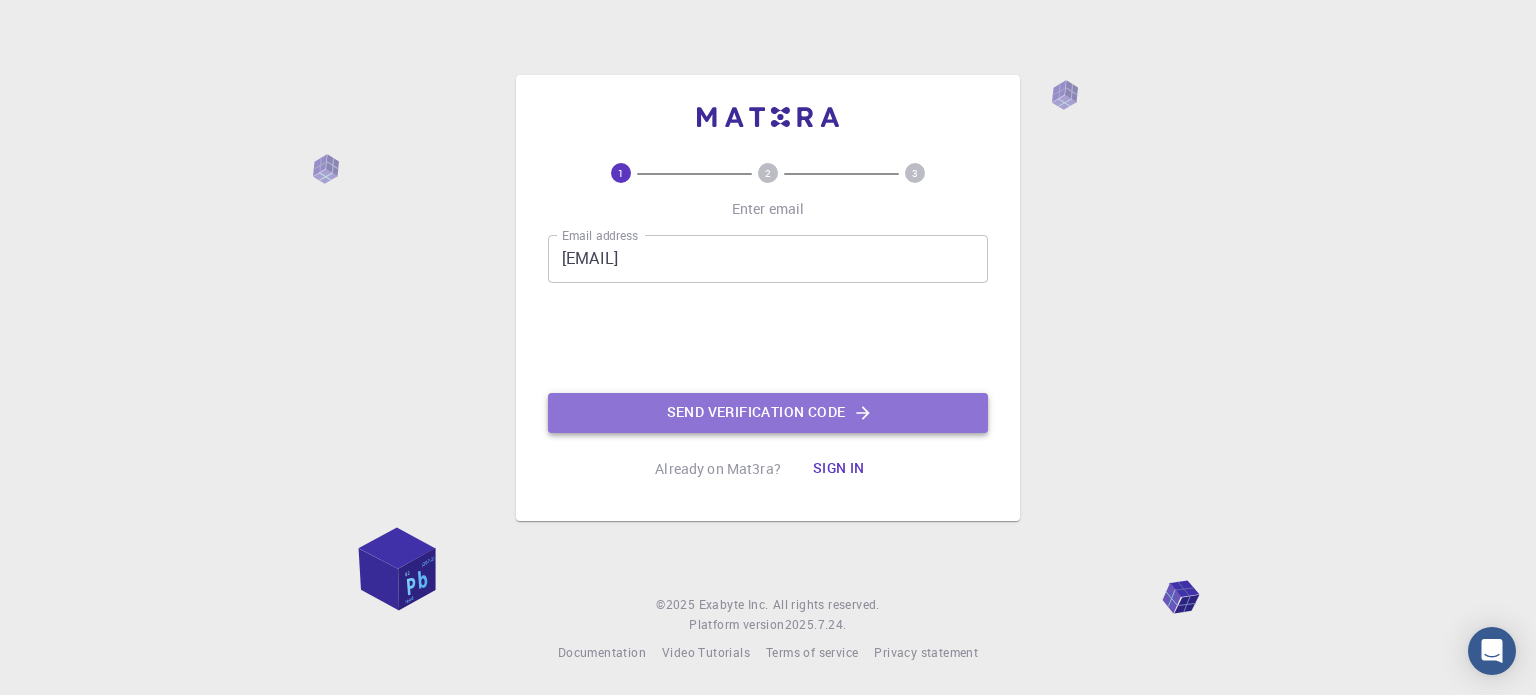 click on "Send verification code" 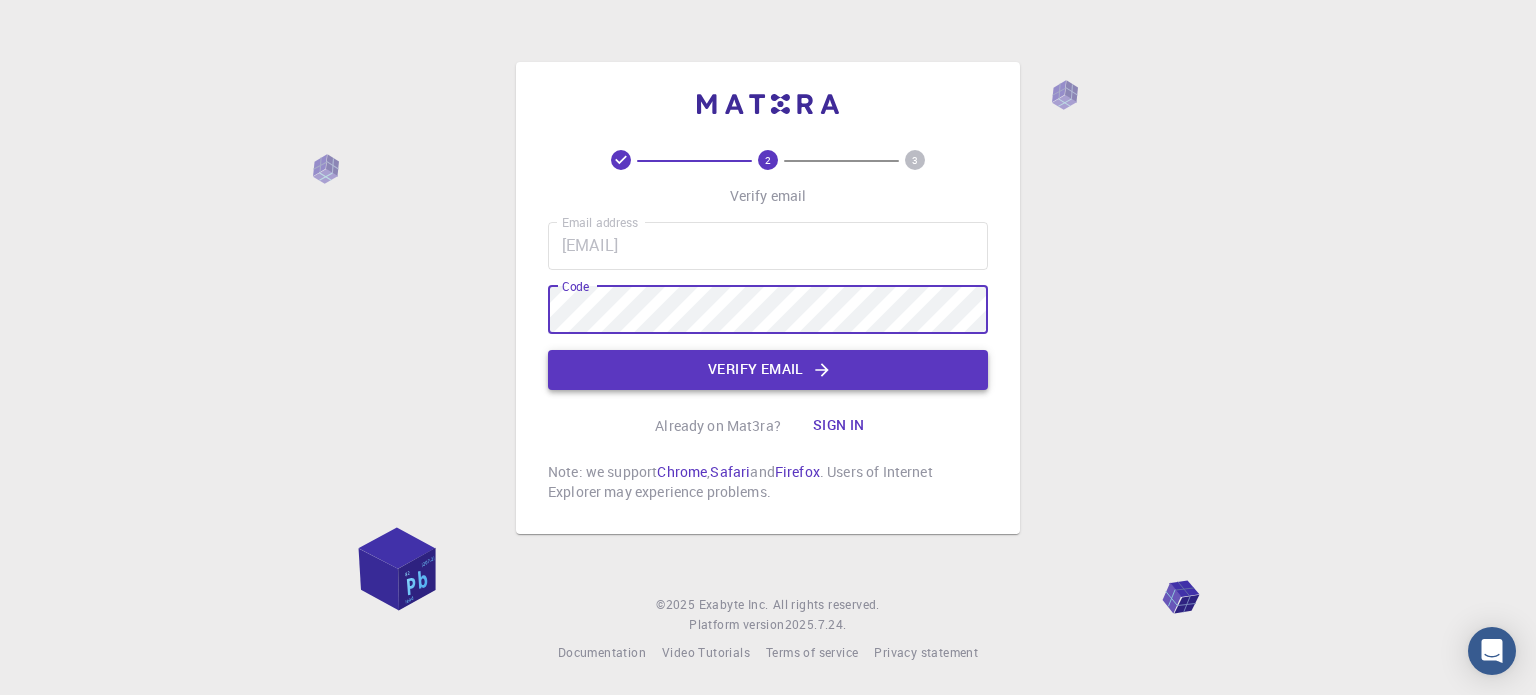 click on "Verify email" 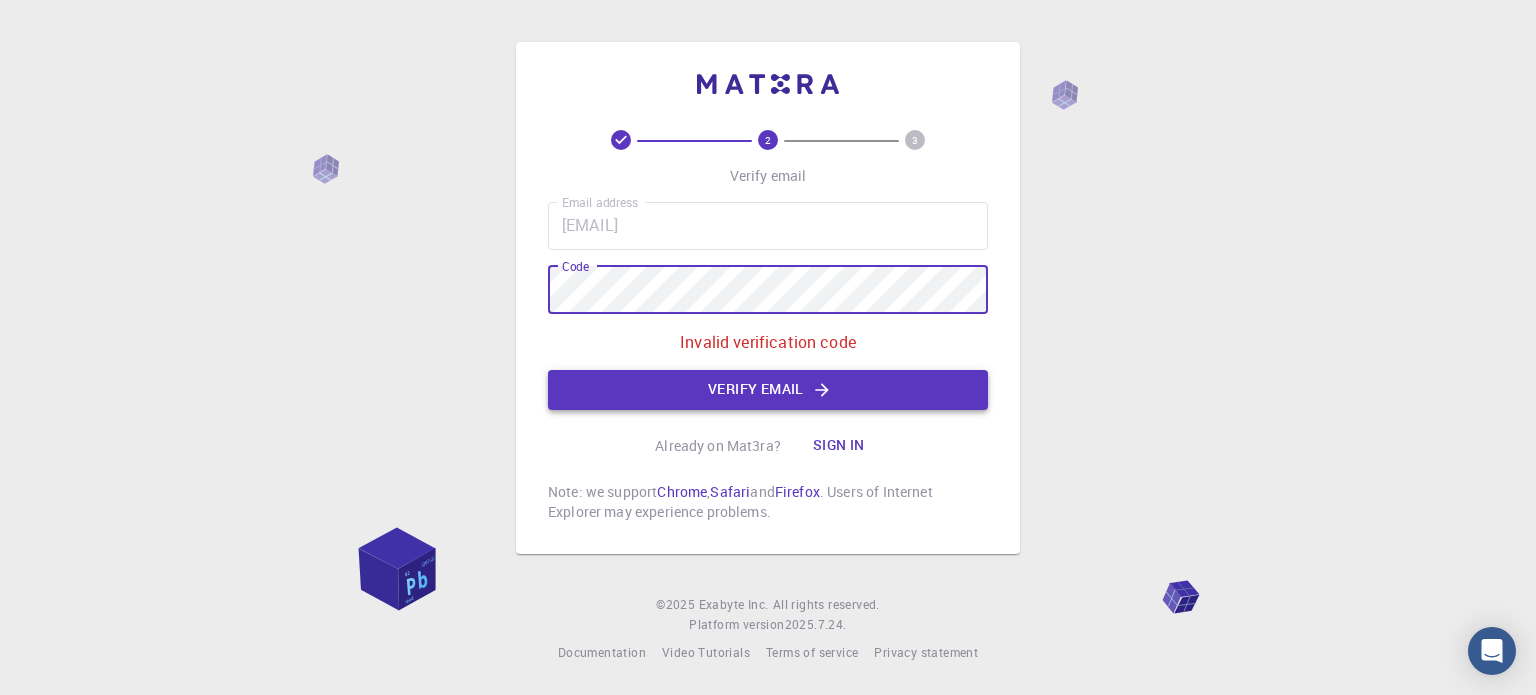click on "Verify email" at bounding box center [768, 390] 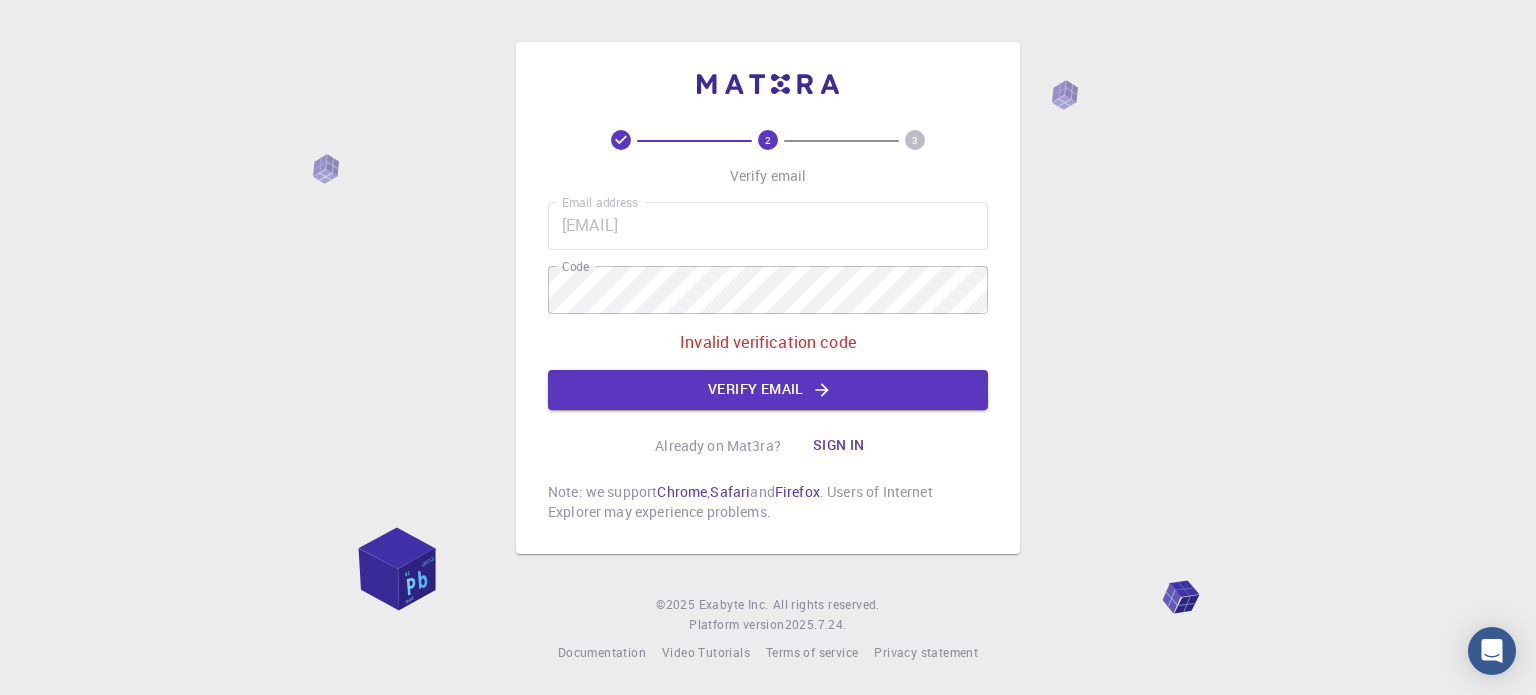 click on "Verify email" at bounding box center [768, 390] 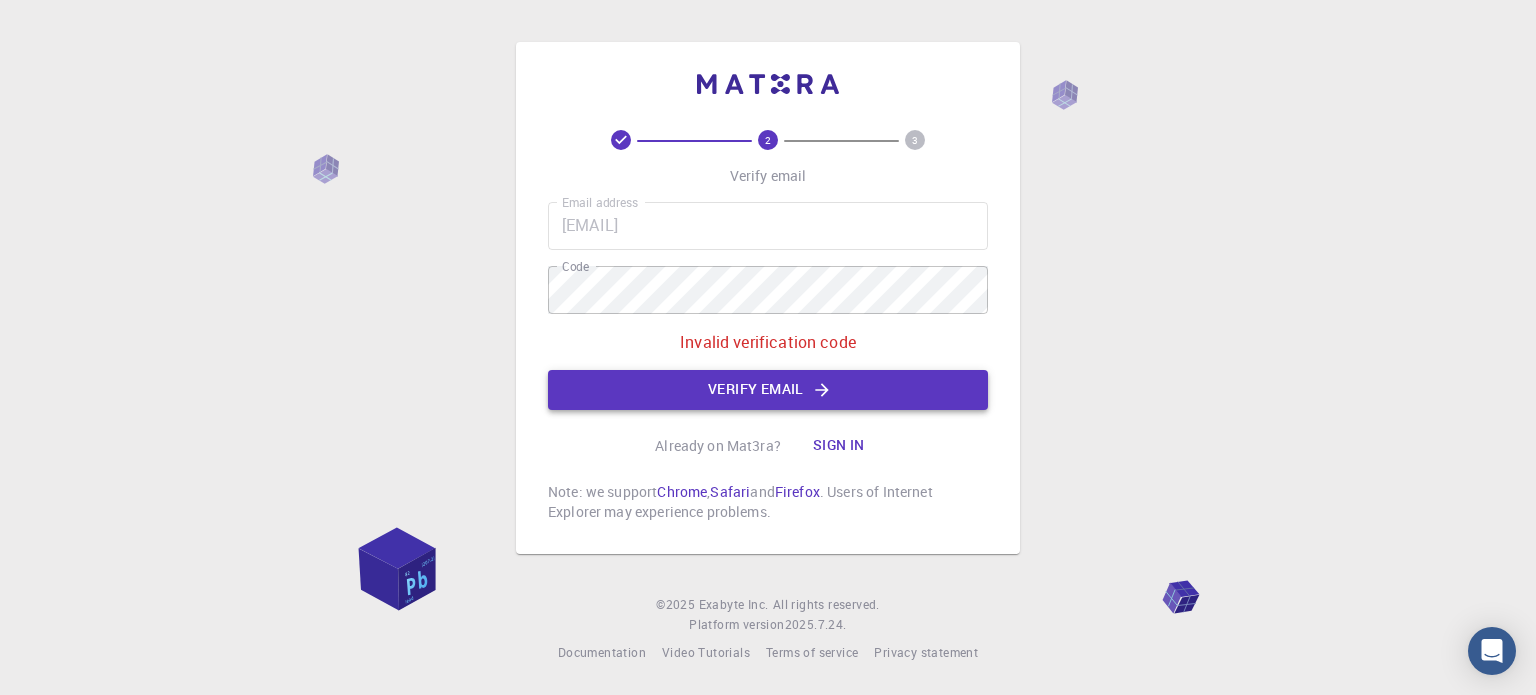 click on "Verify email" at bounding box center [768, 390] 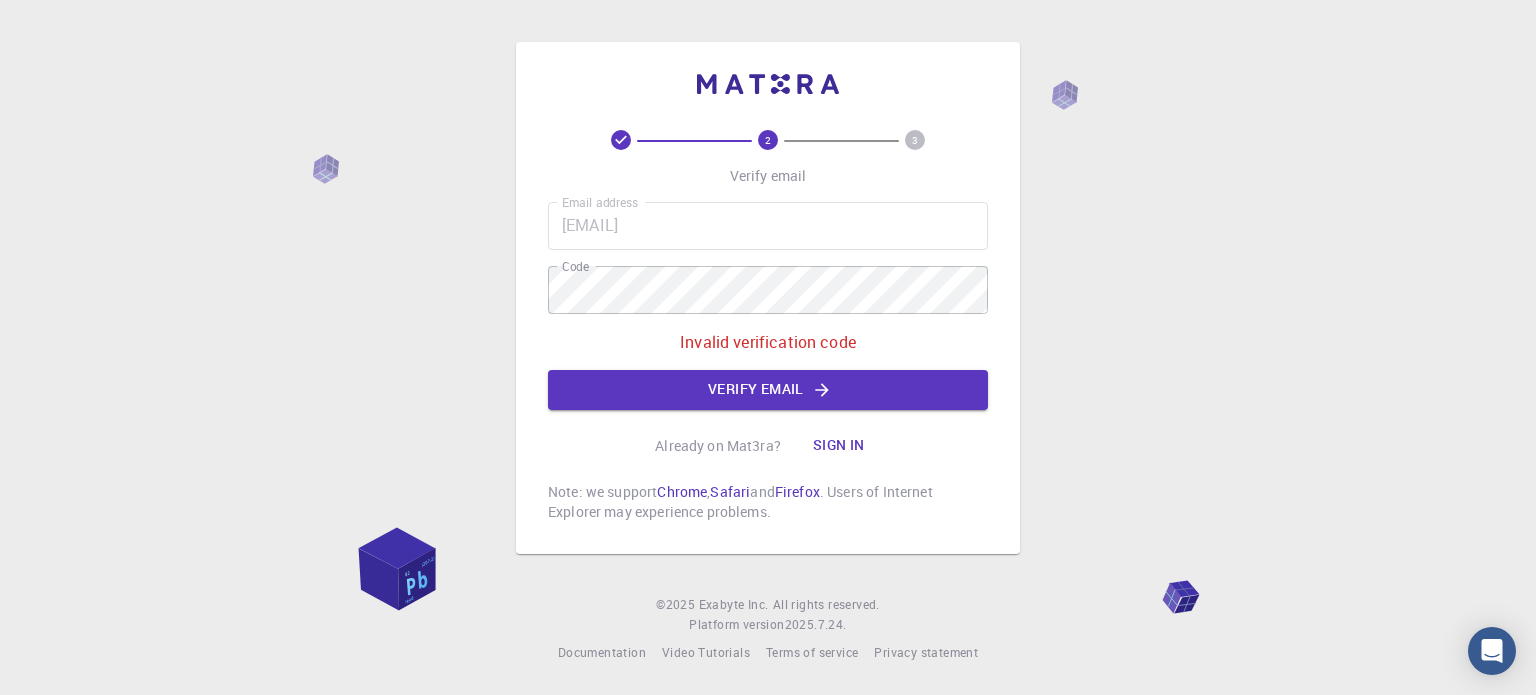 click on "Verify email" at bounding box center [768, 390] 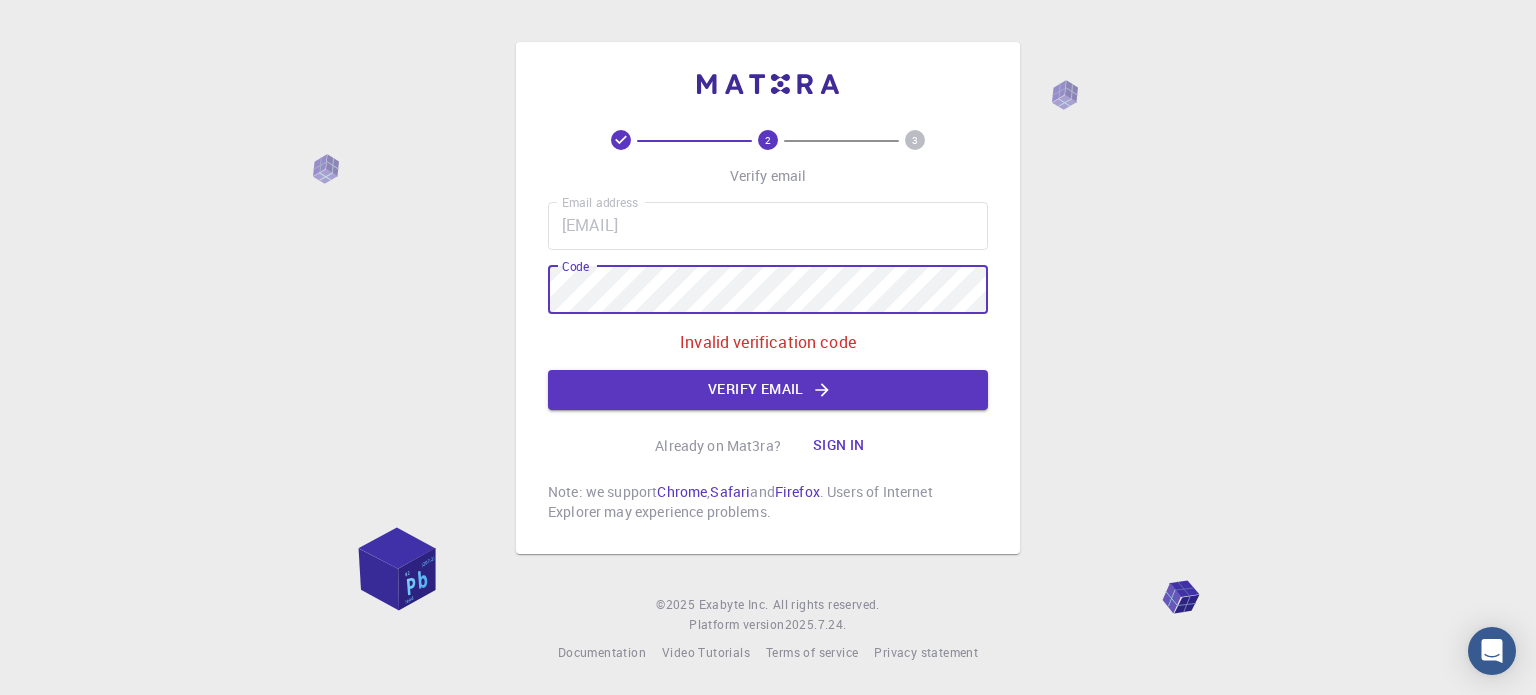 click on "2 3 Verify email Email address kumarnep143@gmail.com Email address Code Code Invalid verification code Verify email Already on Mat3ra? Sign in Note: we support  Chrome ,  Safari  and  Firefox . Users of Internet Explorer may experience problems. ©  2025   Exabyte Inc.   All rights reserved. Platform version  2025.7.24 . Documentation Video Tutorials Terms of service Privacy statement" at bounding box center [768, 347] 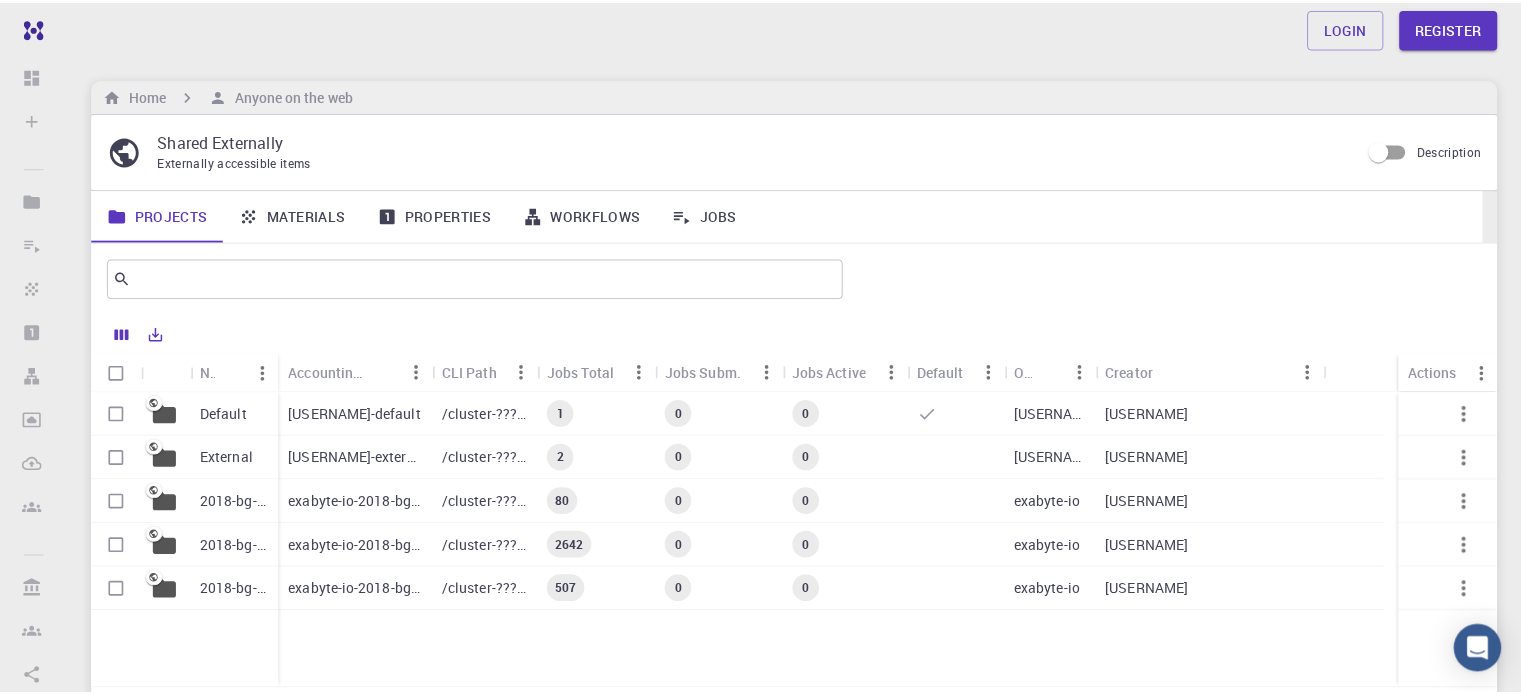 scroll, scrollTop: 0, scrollLeft: 0, axis: both 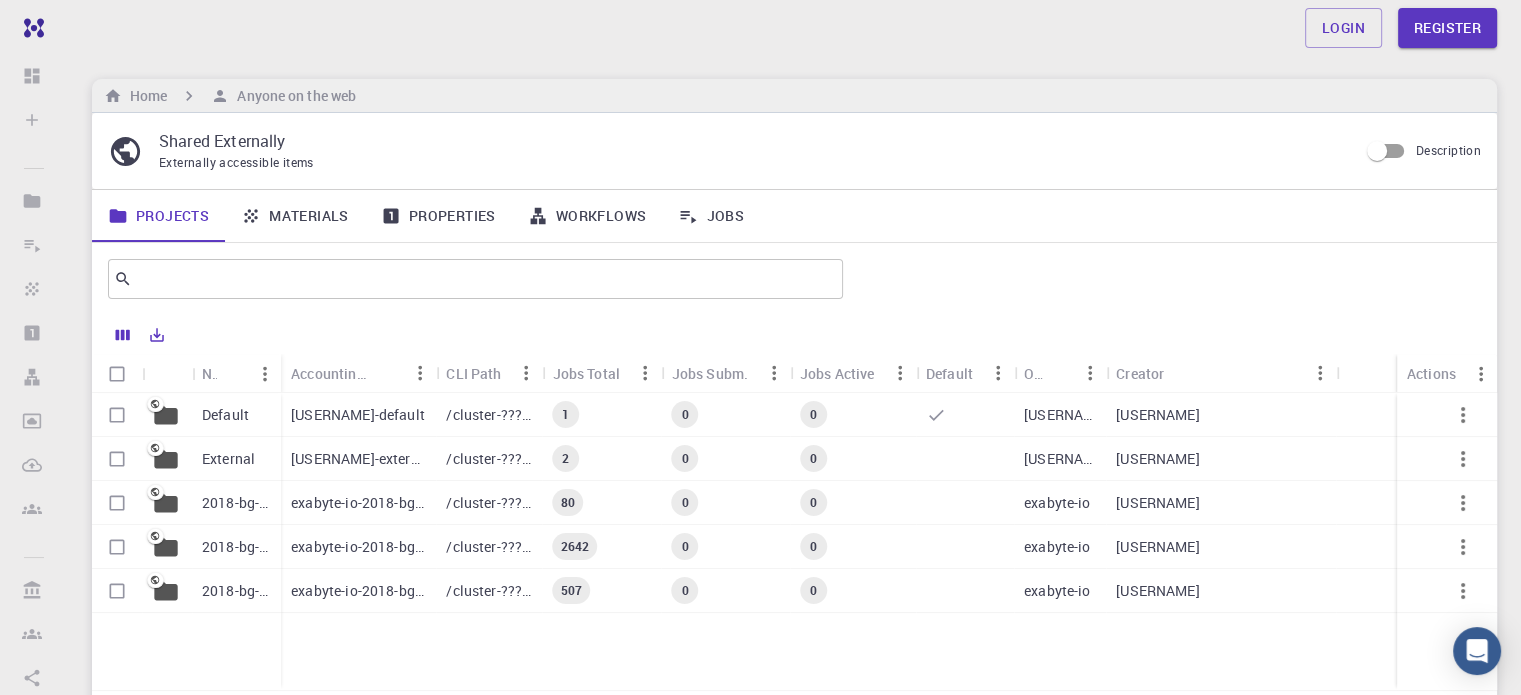 click on "Description" at bounding box center [1377, 151] 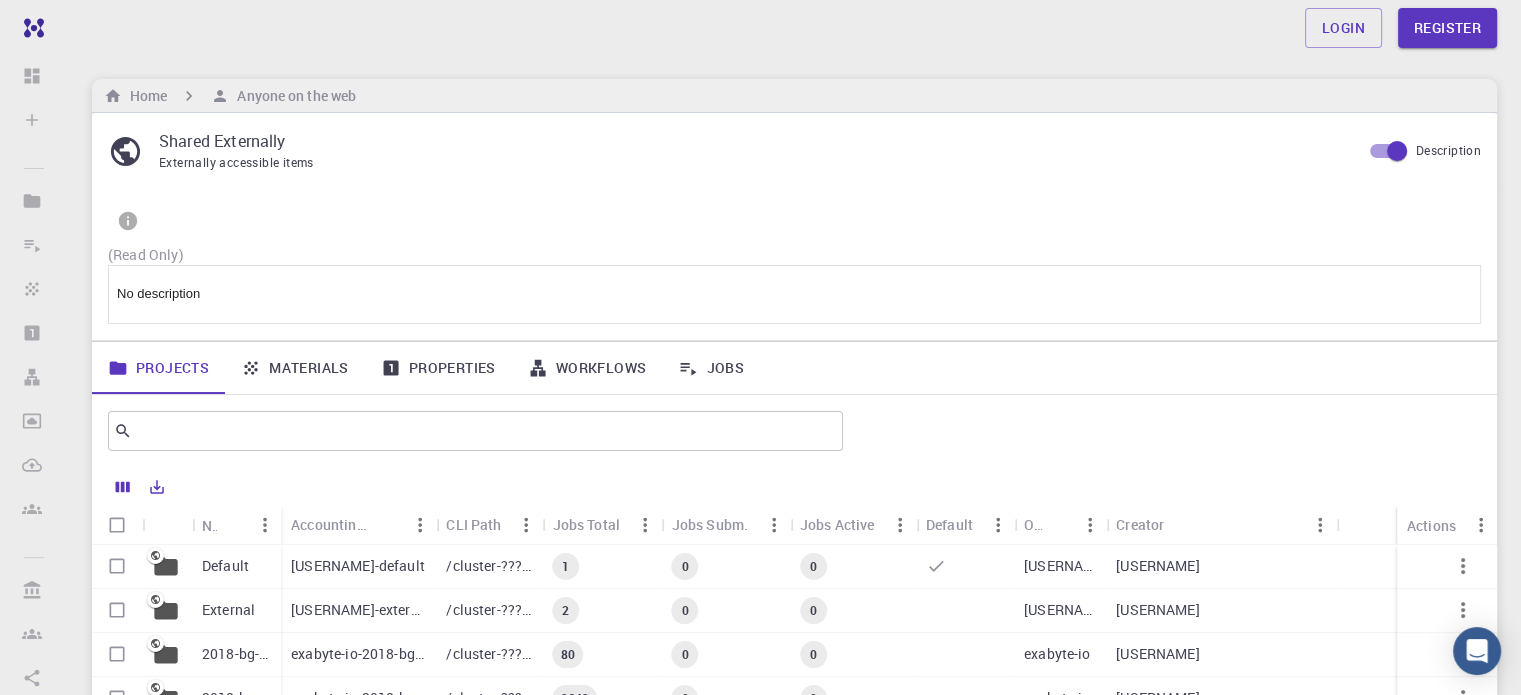 click on "Login Register" at bounding box center (794, 28) 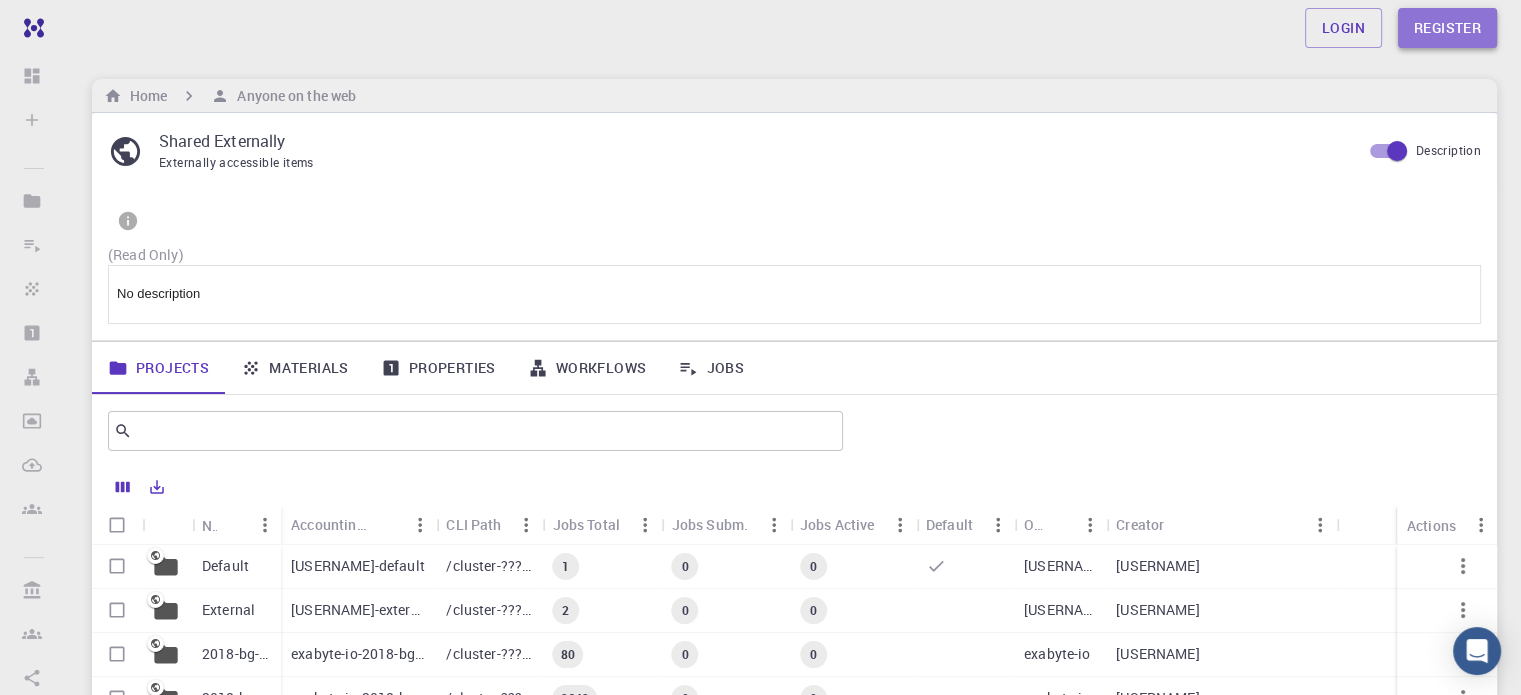 click on "Register" at bounding box center (1447, 28) 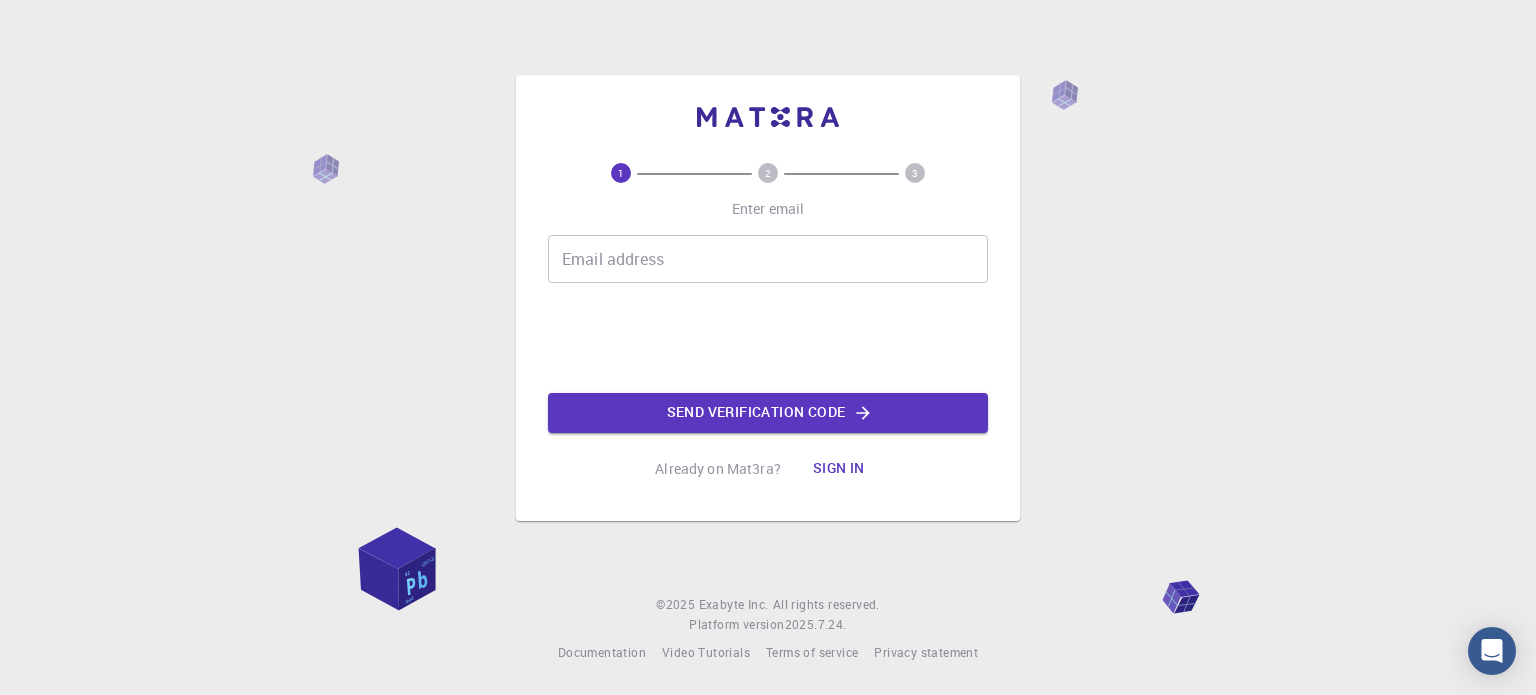 click on "Email address" at bounding box center [768, 259] 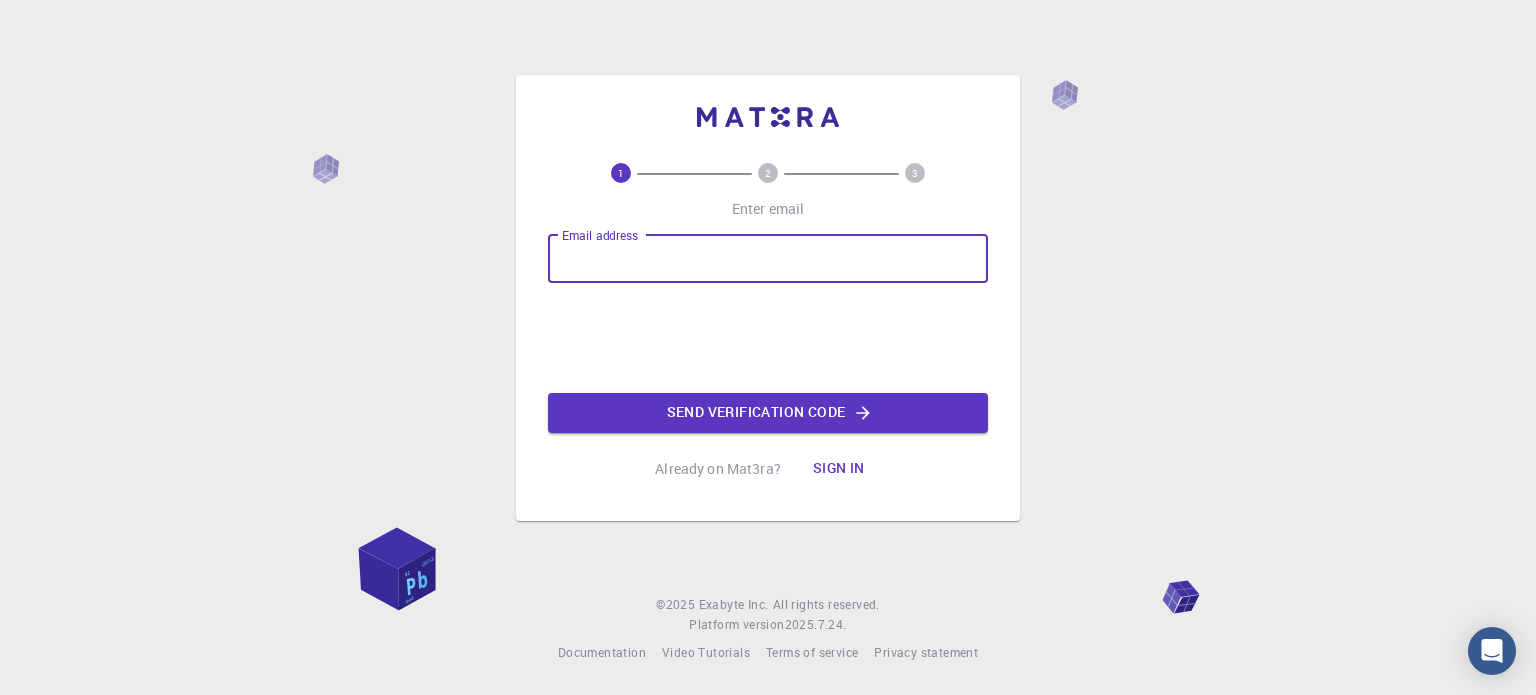 type on "[EMAIL]" 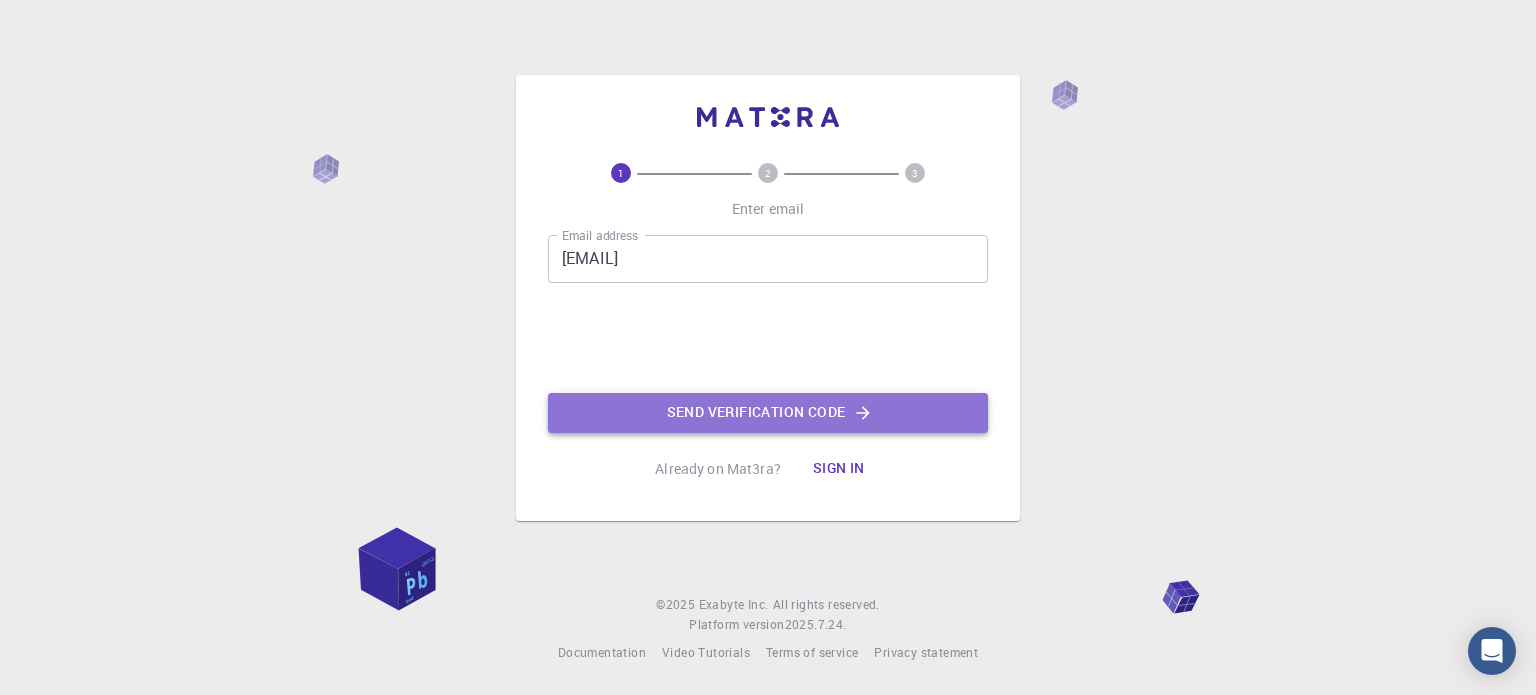 click on "Send verification code" 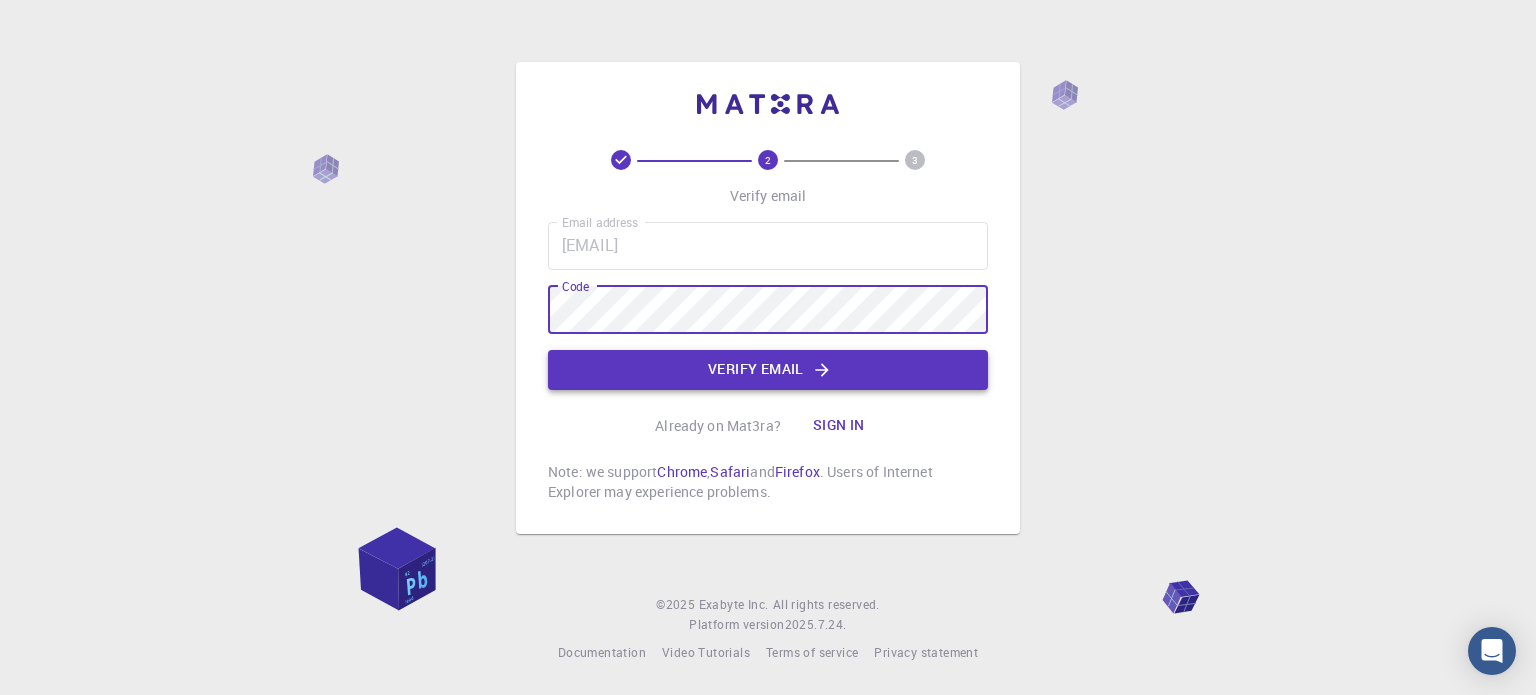click on "Verify email" 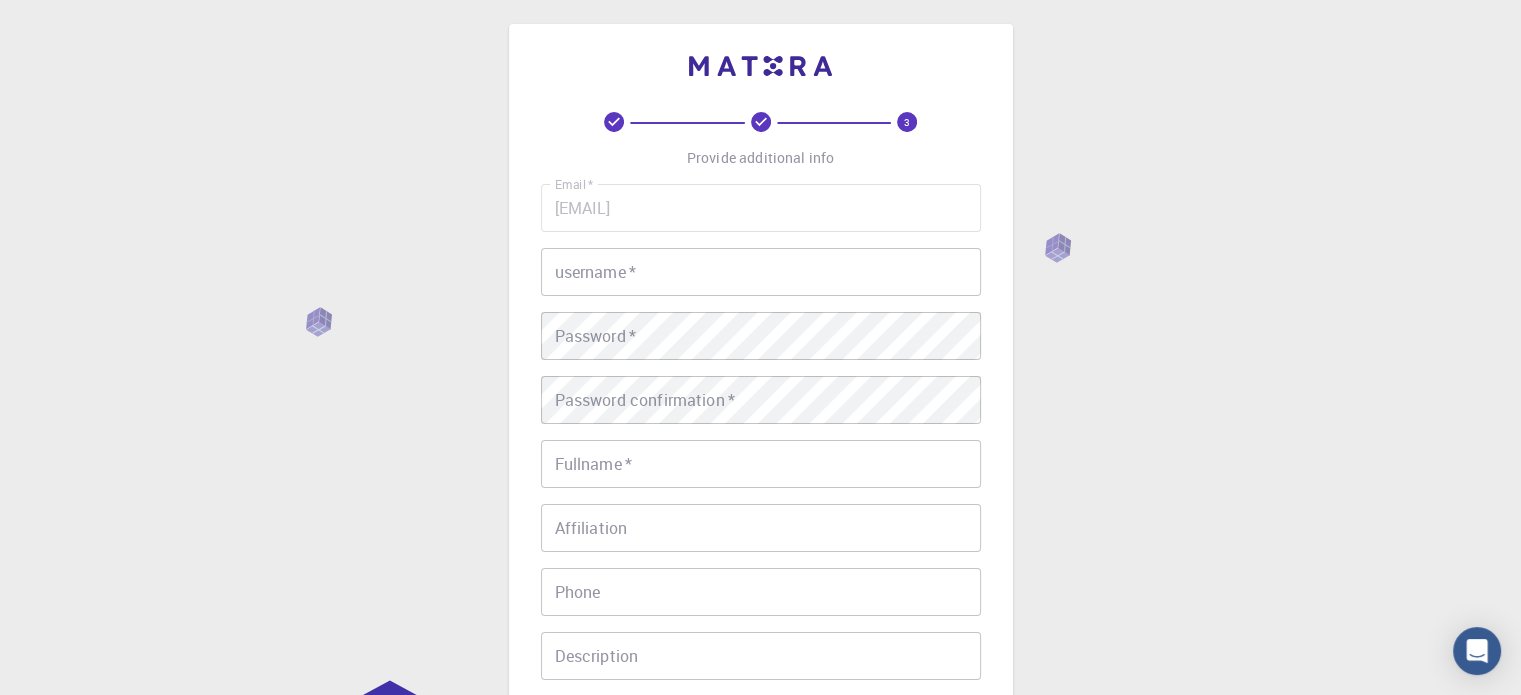 scroll, scrollTop: 0, scrollLeft: 0, axis: both 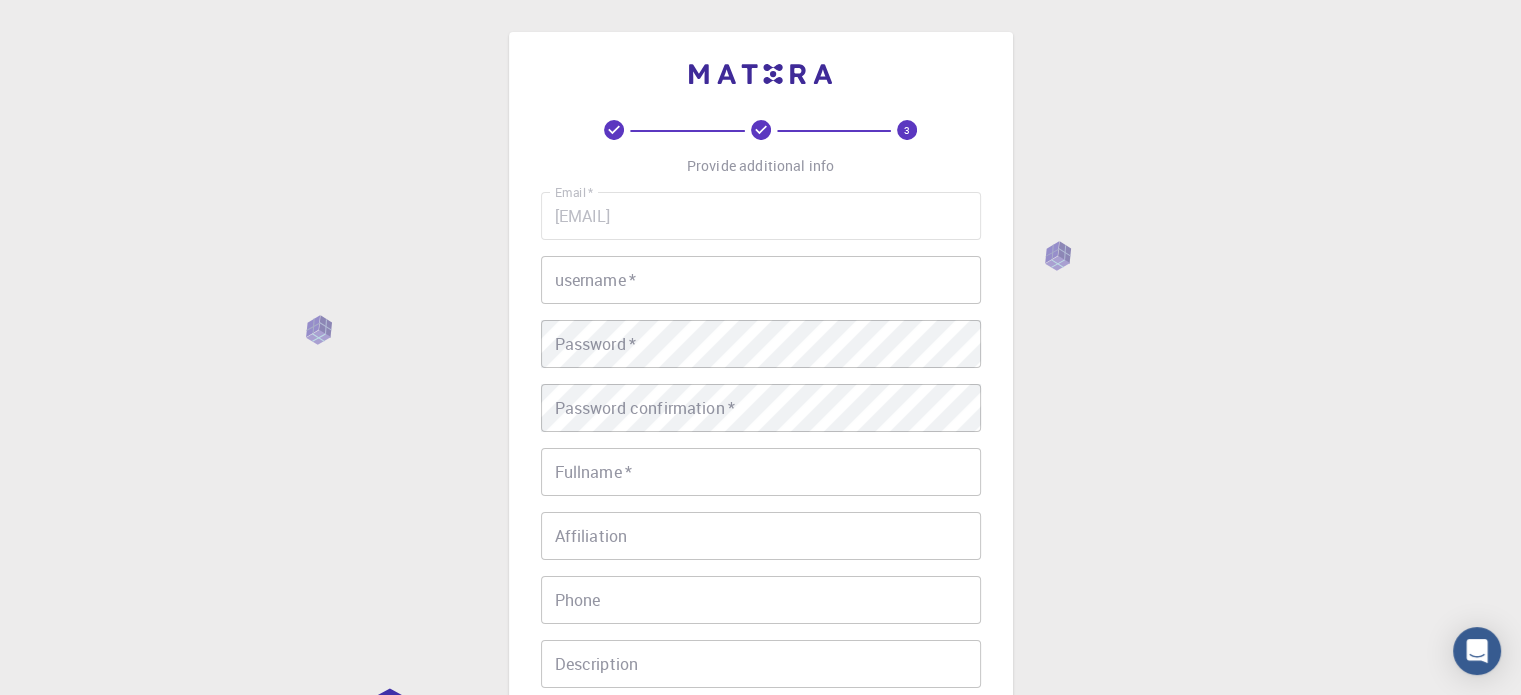 click on "username   *" at bounding box center [761, 280] 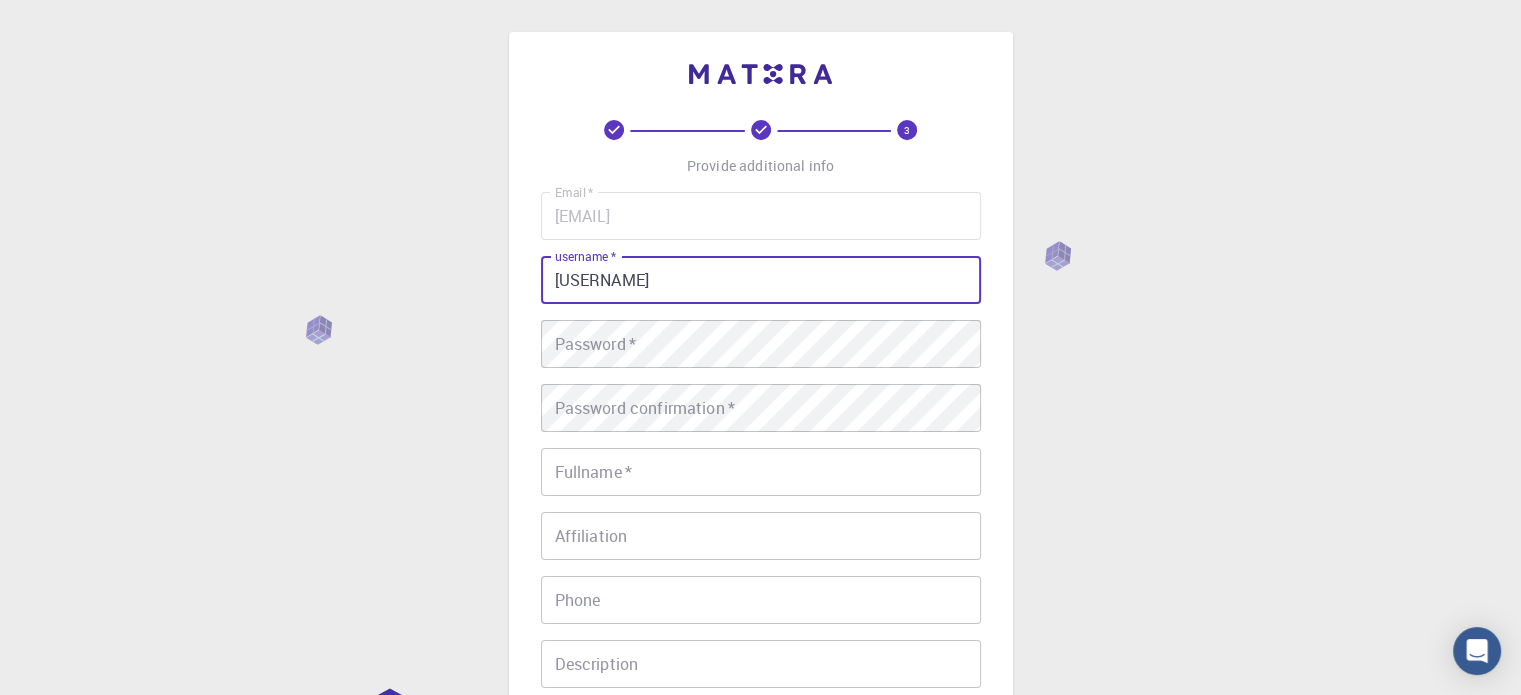 type on "[USERNAME]" 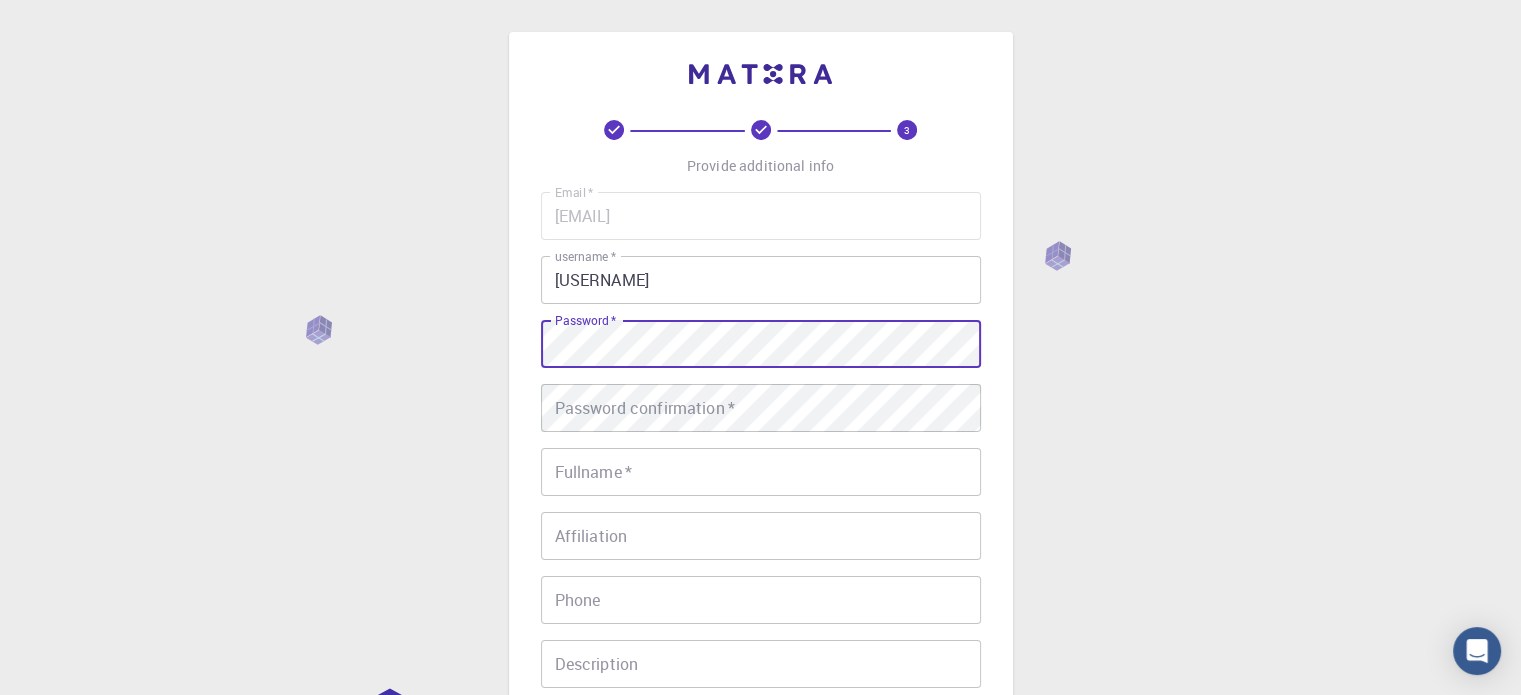 click on "Password   * Password   *" at bounding box center (761, 344) 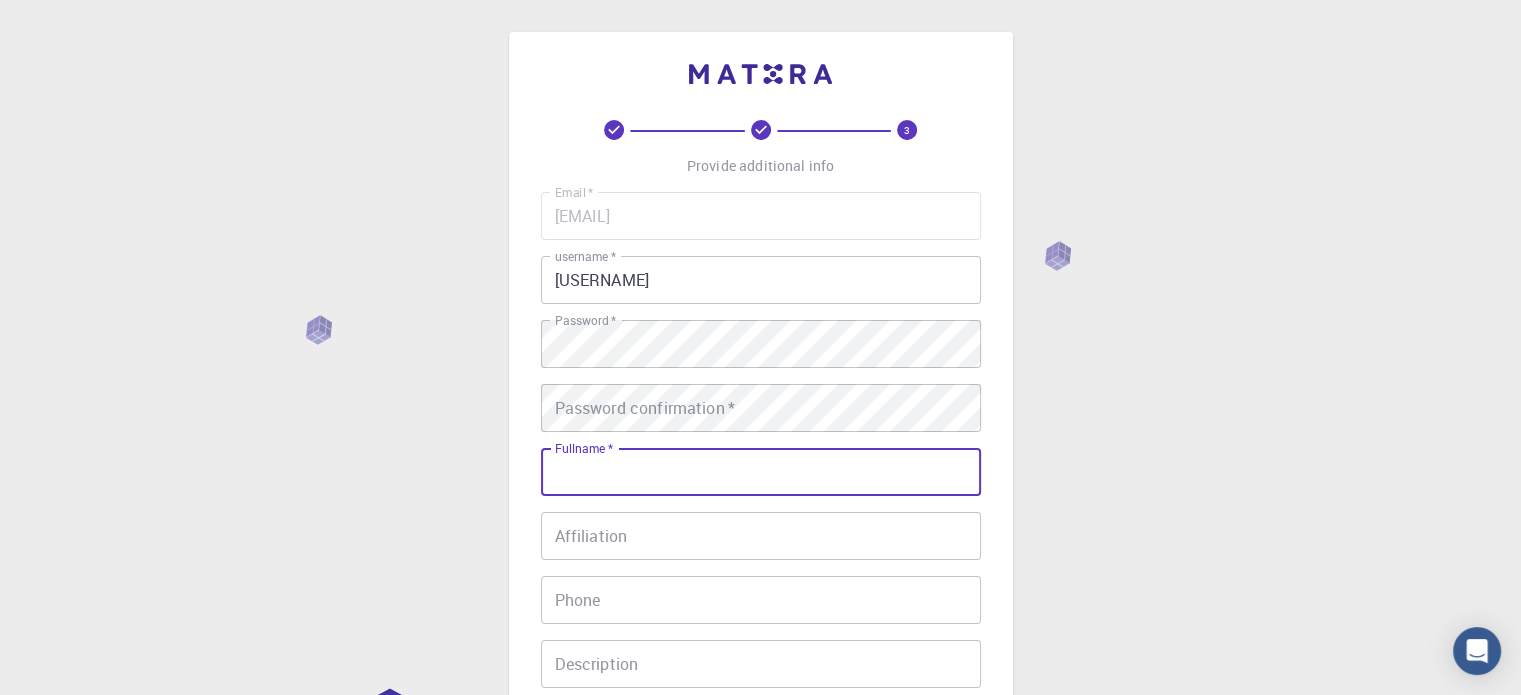 click on "Fullname   *" at bounding box center (761, 472) 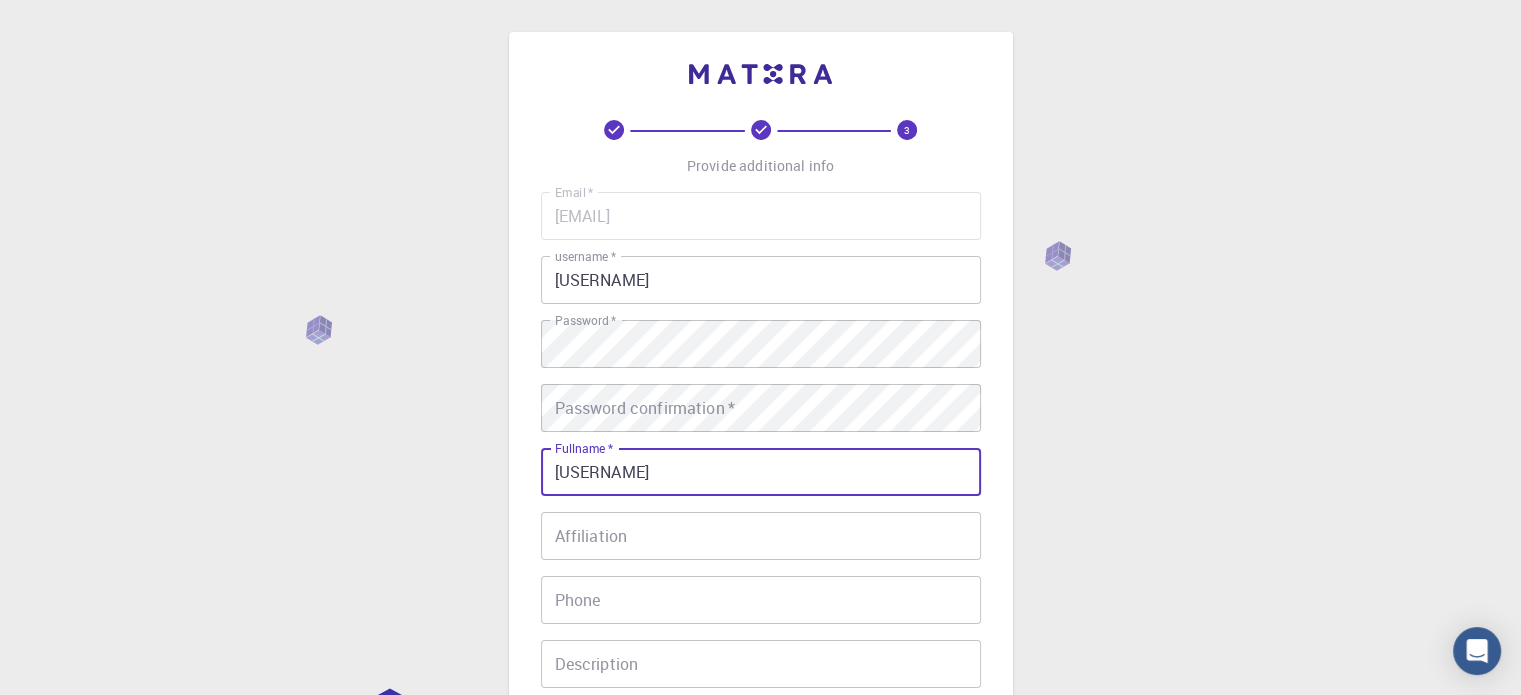 type on "[USERNAME]" 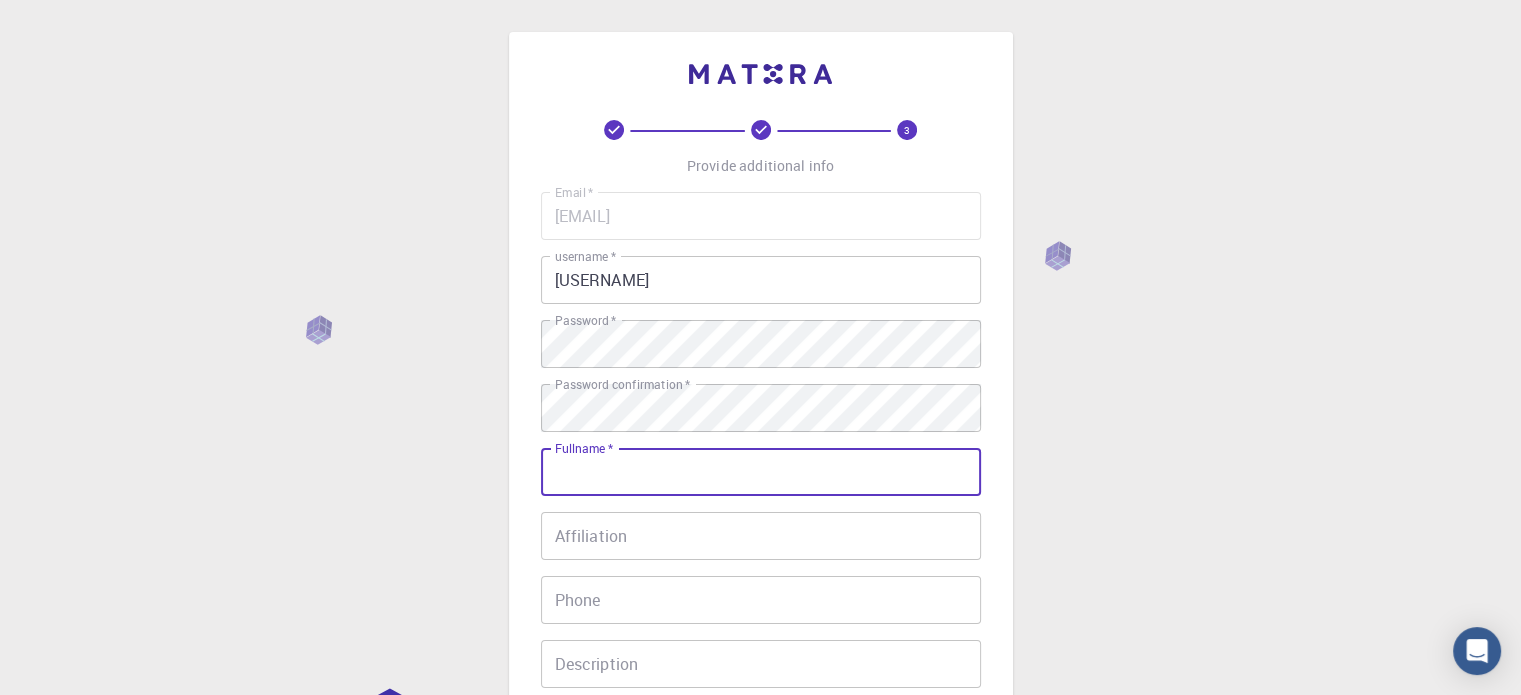 click on "Fullname   *" at bounding box center [761, 472] 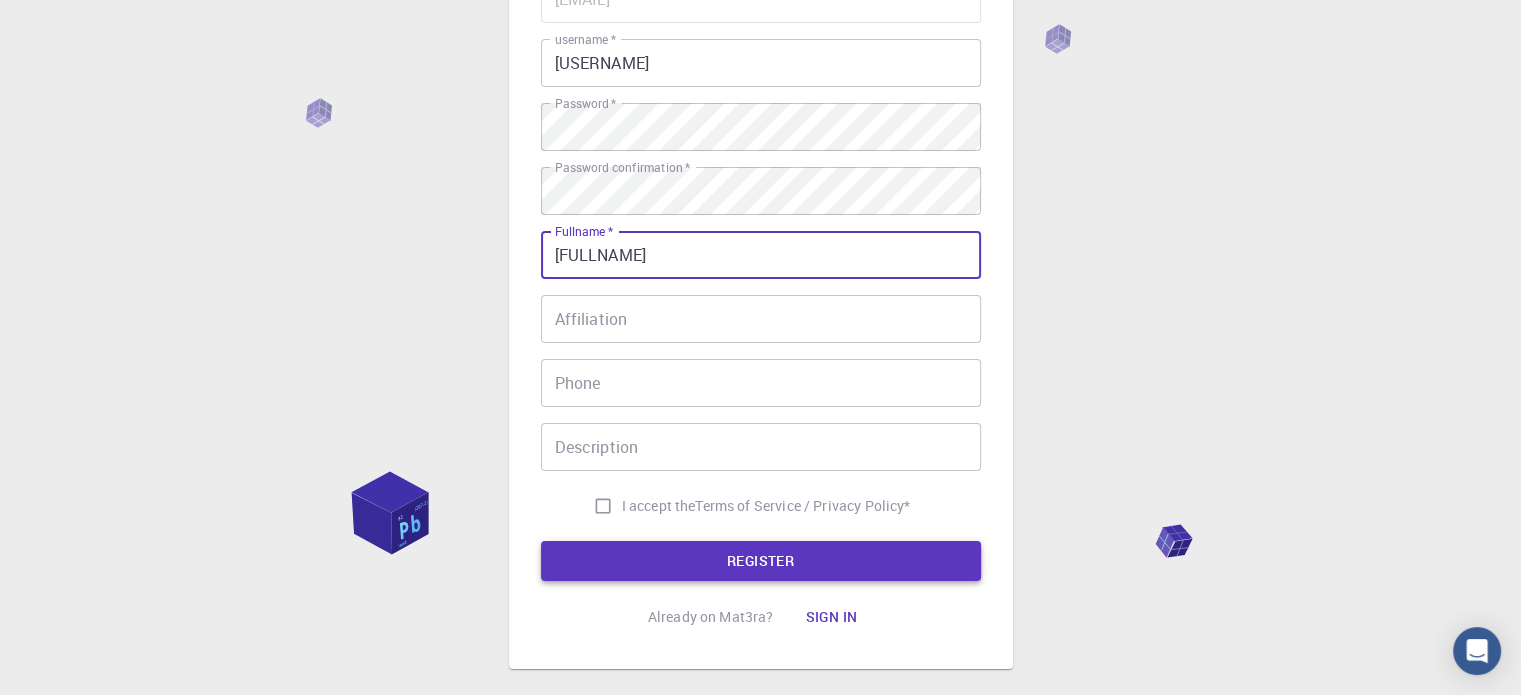 scroll, scrollTop: 300, scrollLeft: 0, axis: vertical 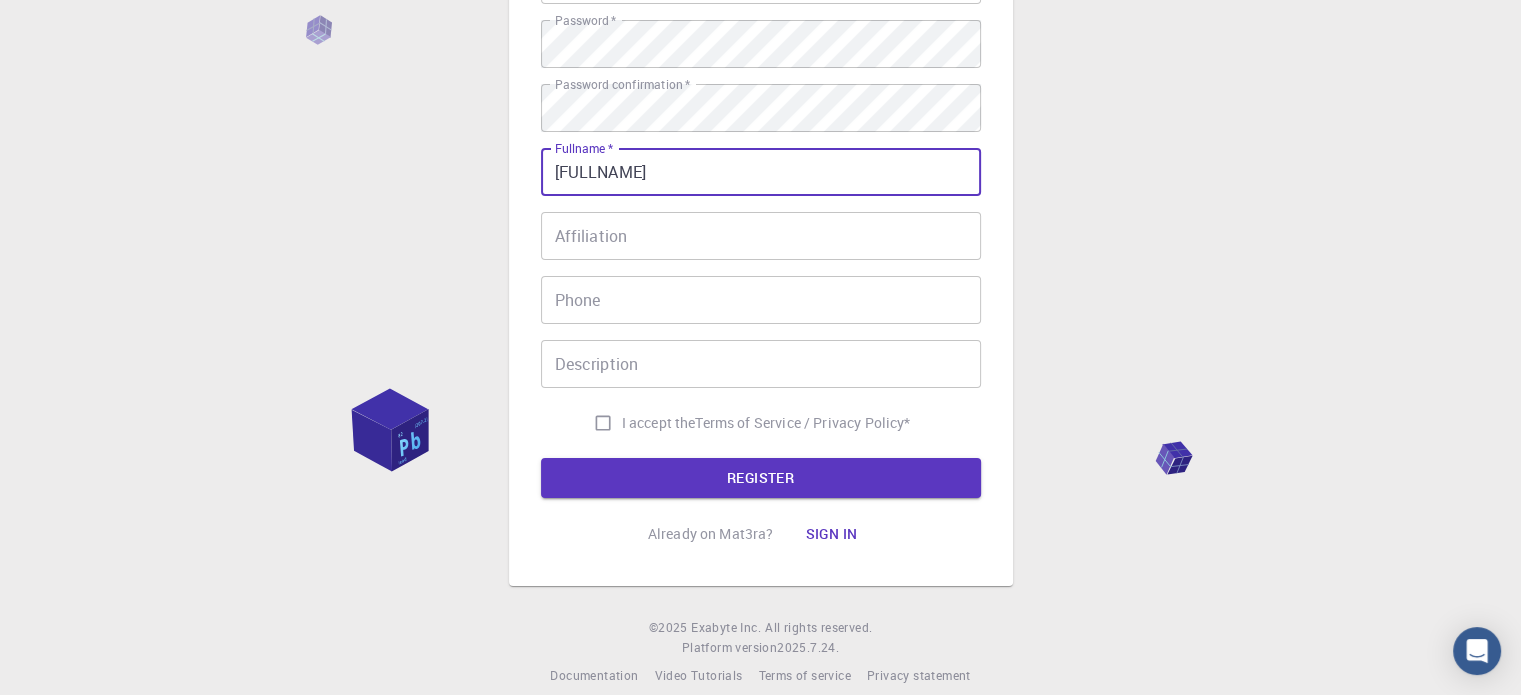 type on "[FULLNAME]" 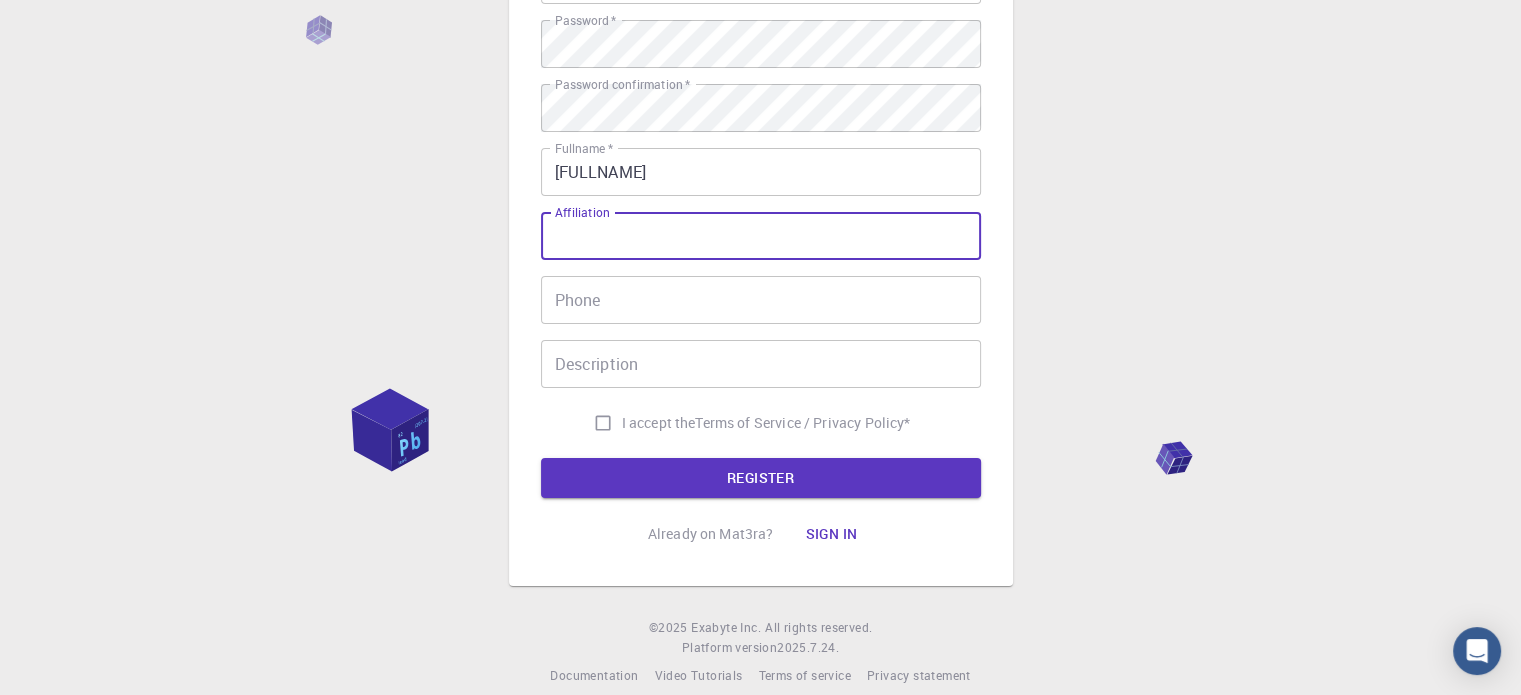 click on "Phone" at bounding box center (761, 300) 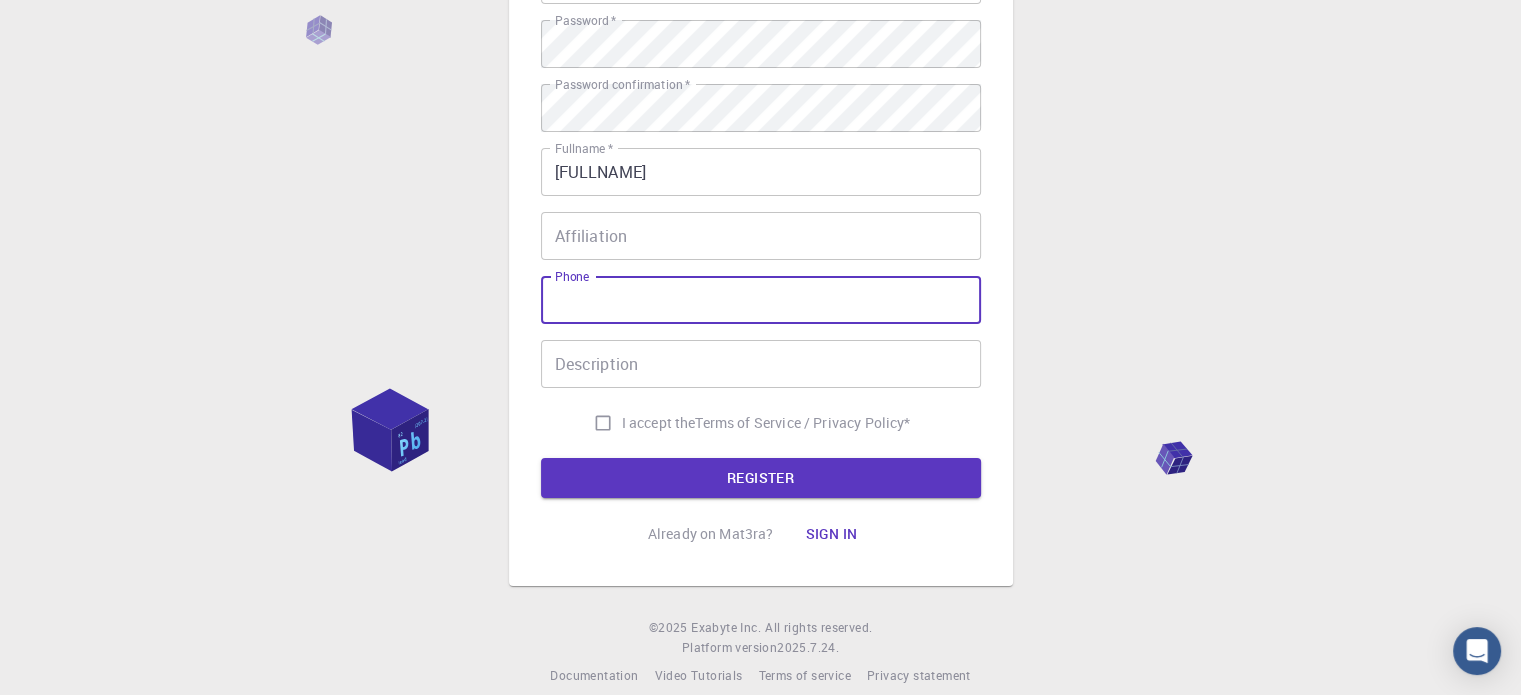 scroll, scrollTop: 200, scrollLeft: 0, axis: vertical 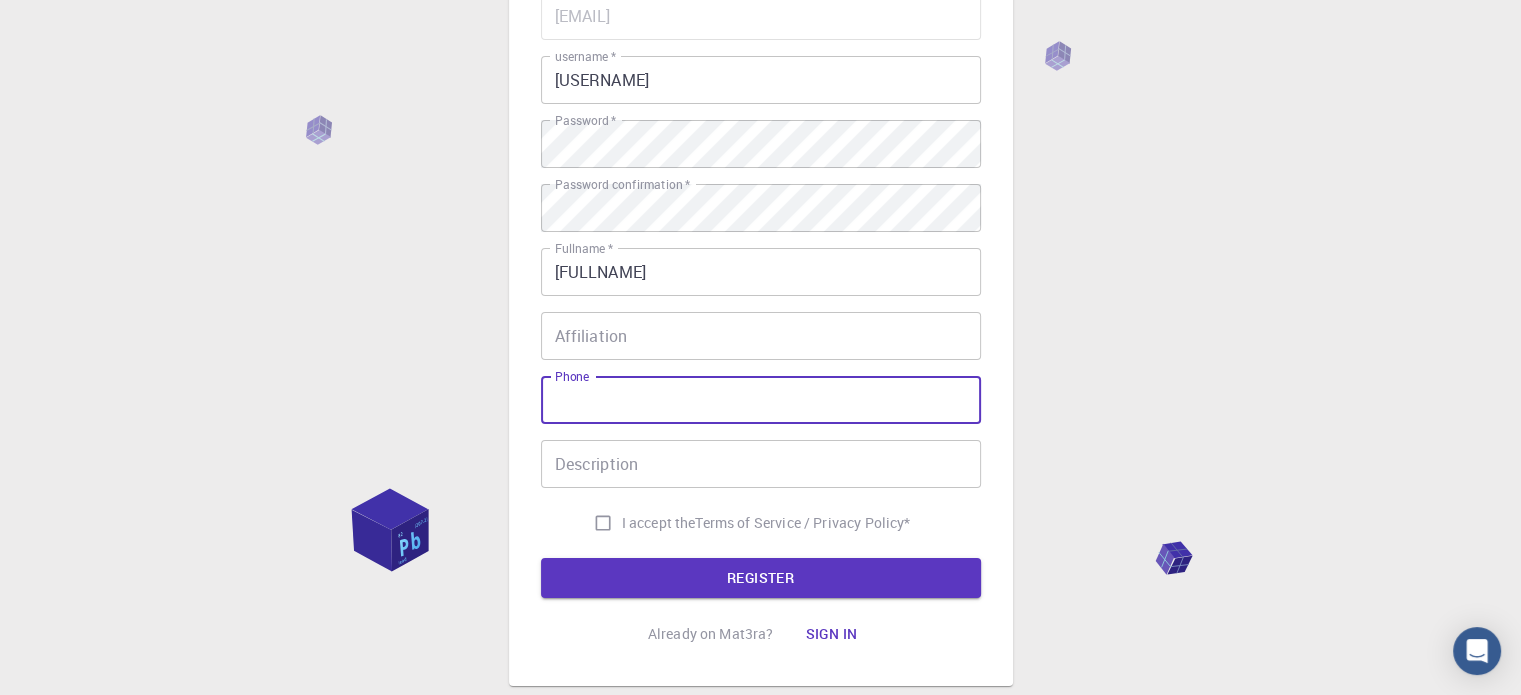 paste on "[PHONE]" 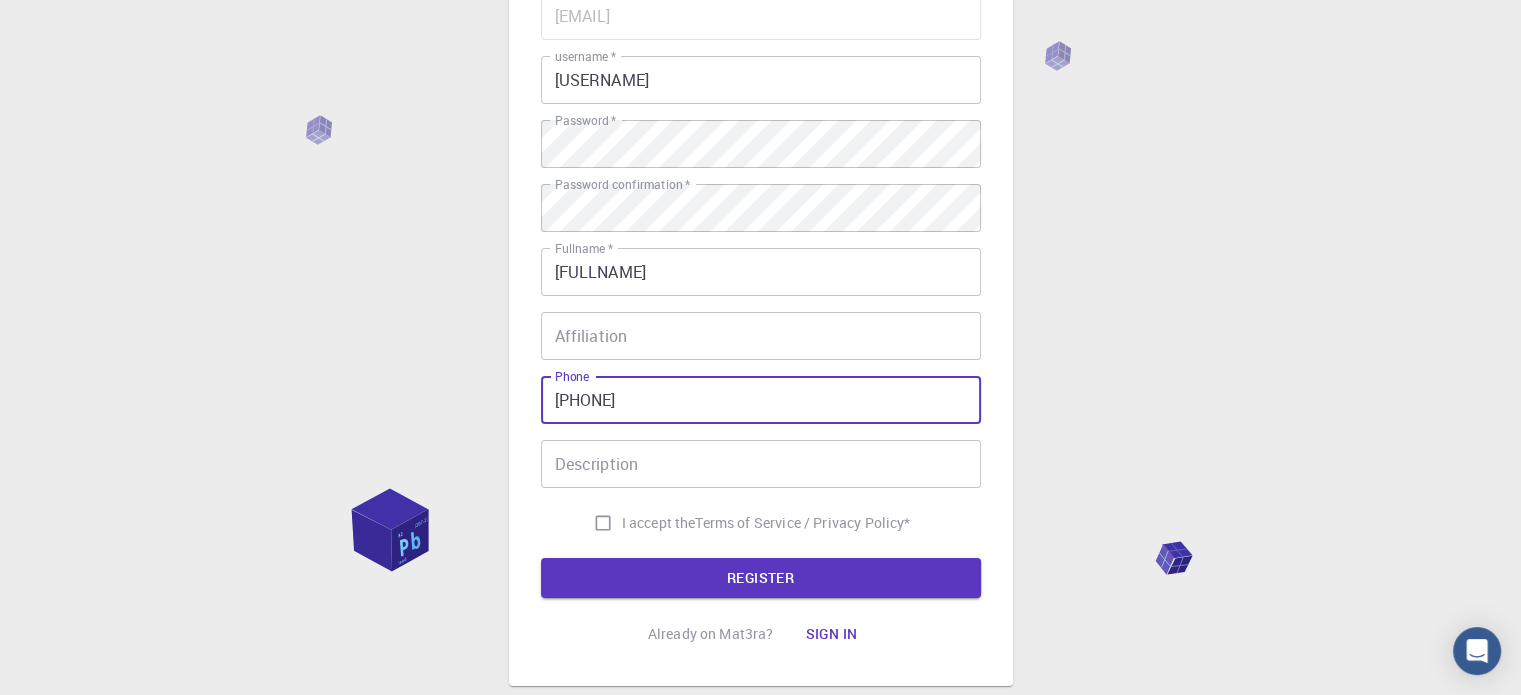 type on "[PHONE]" 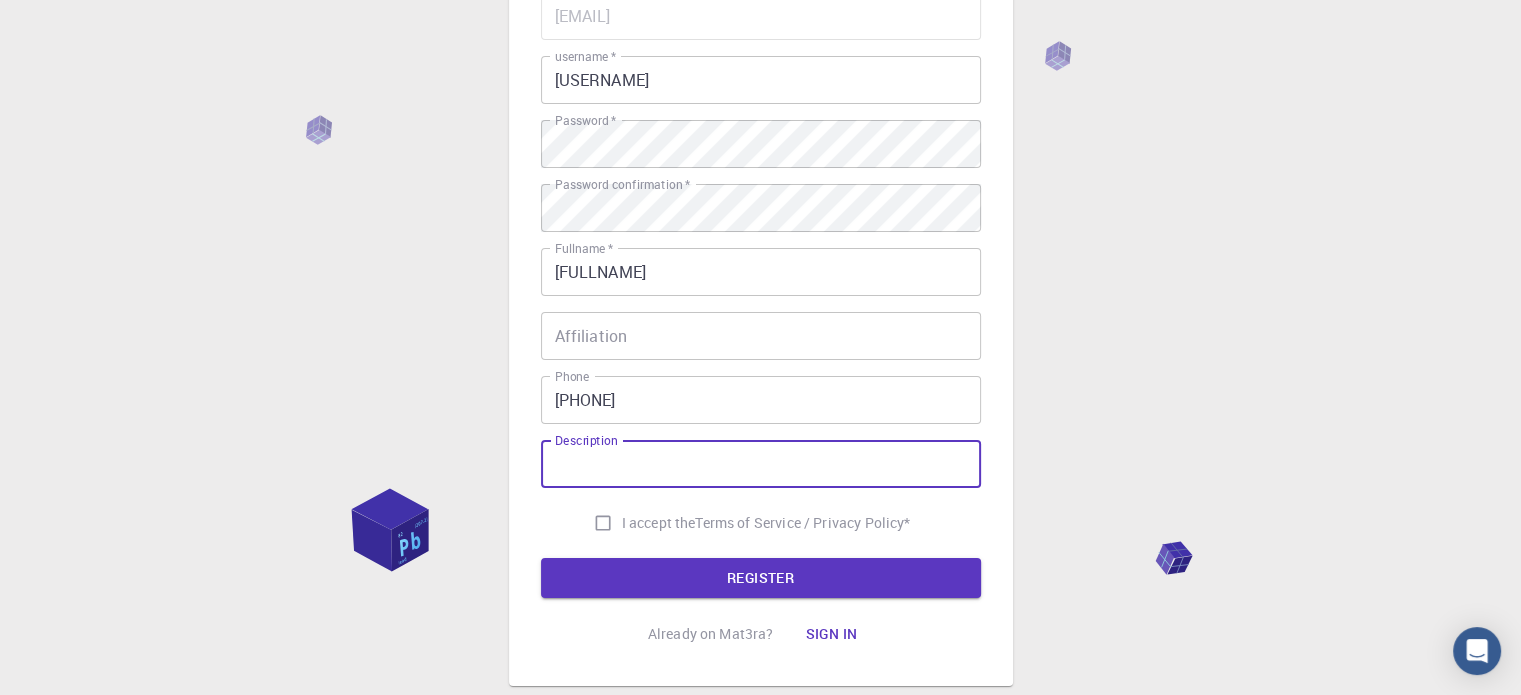 click on "I accept the  Terms of Service / Privacy Policy  *" at bounding box center [603, 523] 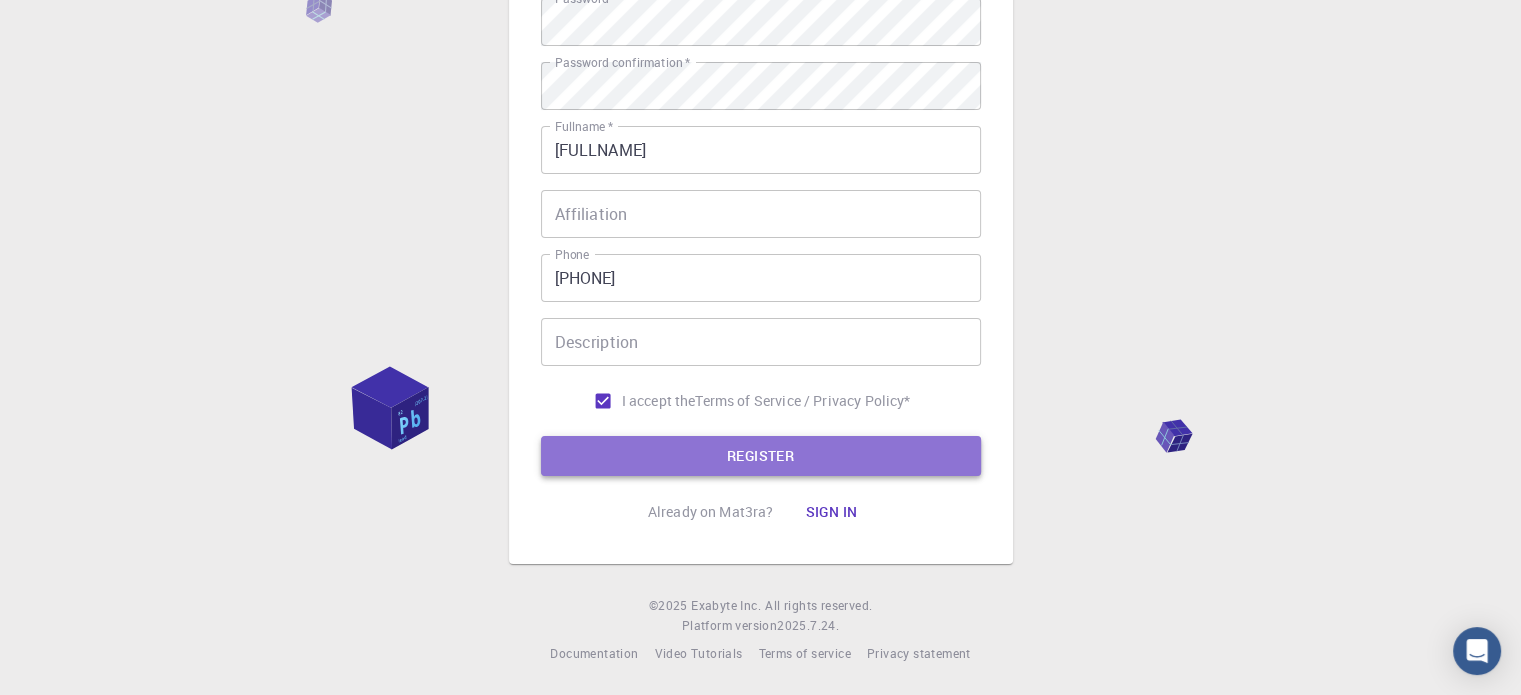 click on "REGISTER" at bounding box center [761, 456] 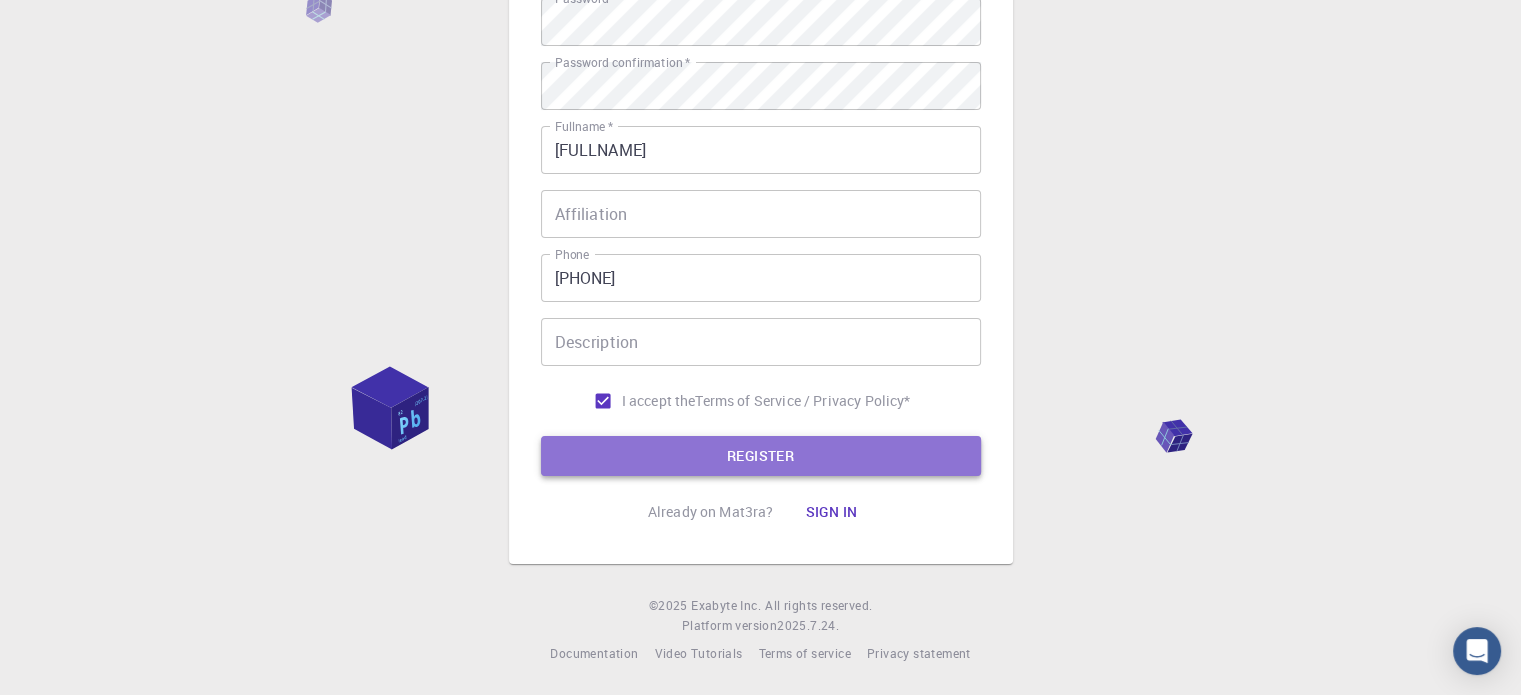 scroll, scrollTop: 373, scrollLeft: 0, axis: vertical 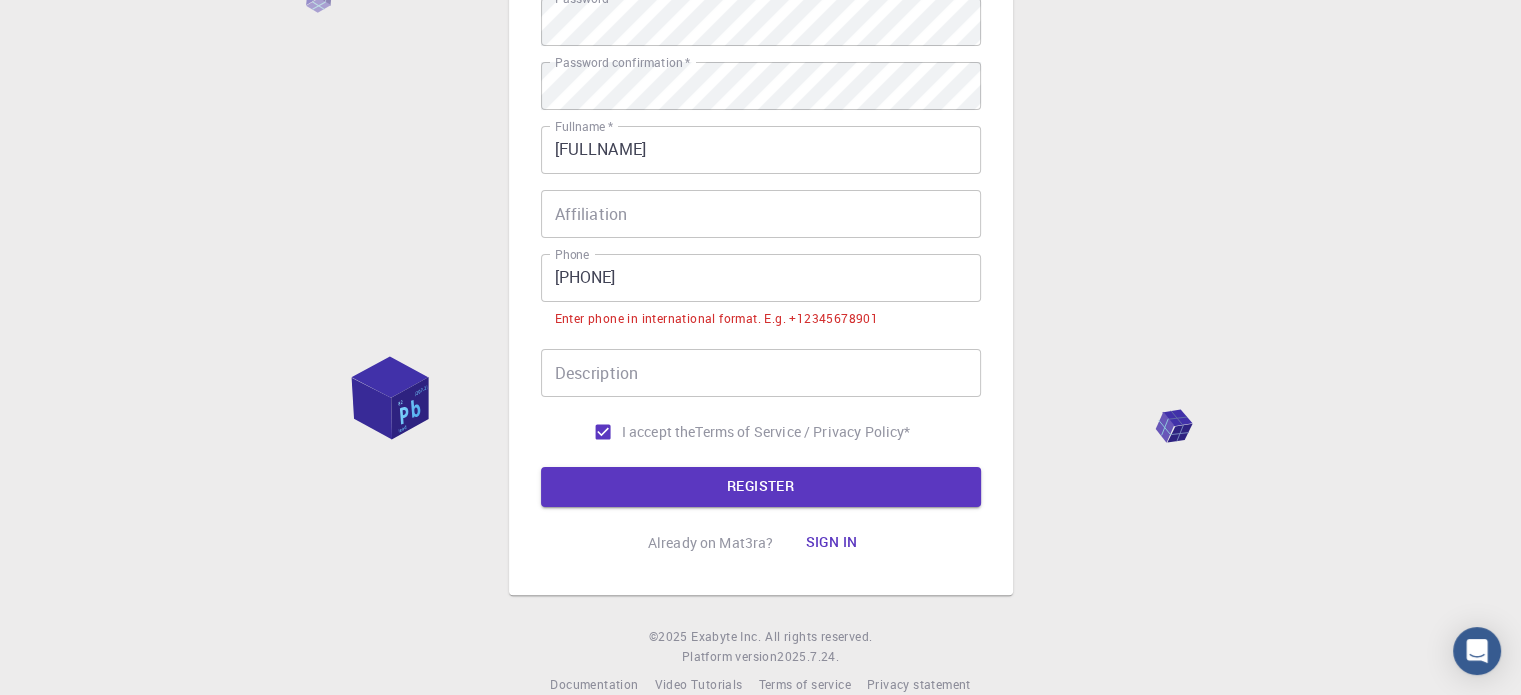click on "[PHONE]" at bounding box center [761, 278] 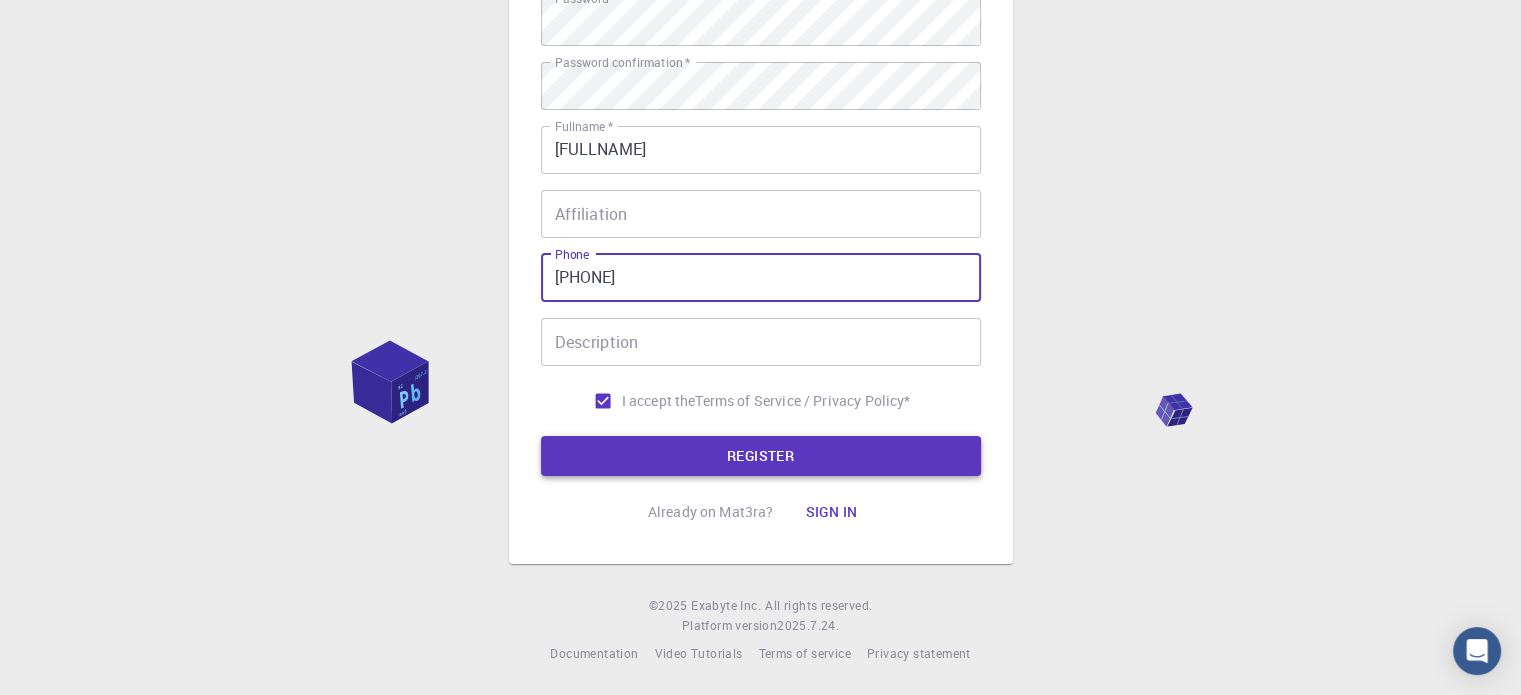 type on "[PHONE]" 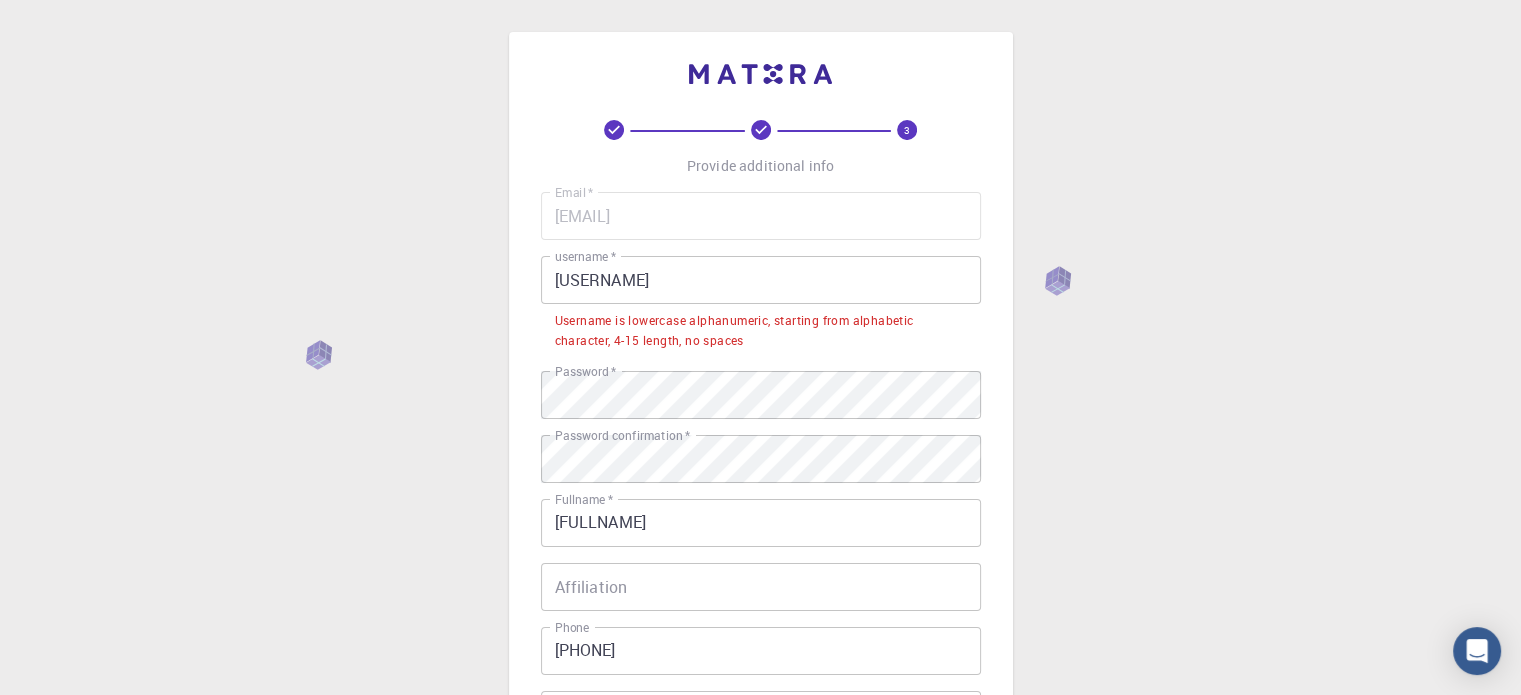 scroll, scrollTop: 0, scrollLeft: 0, axis: both 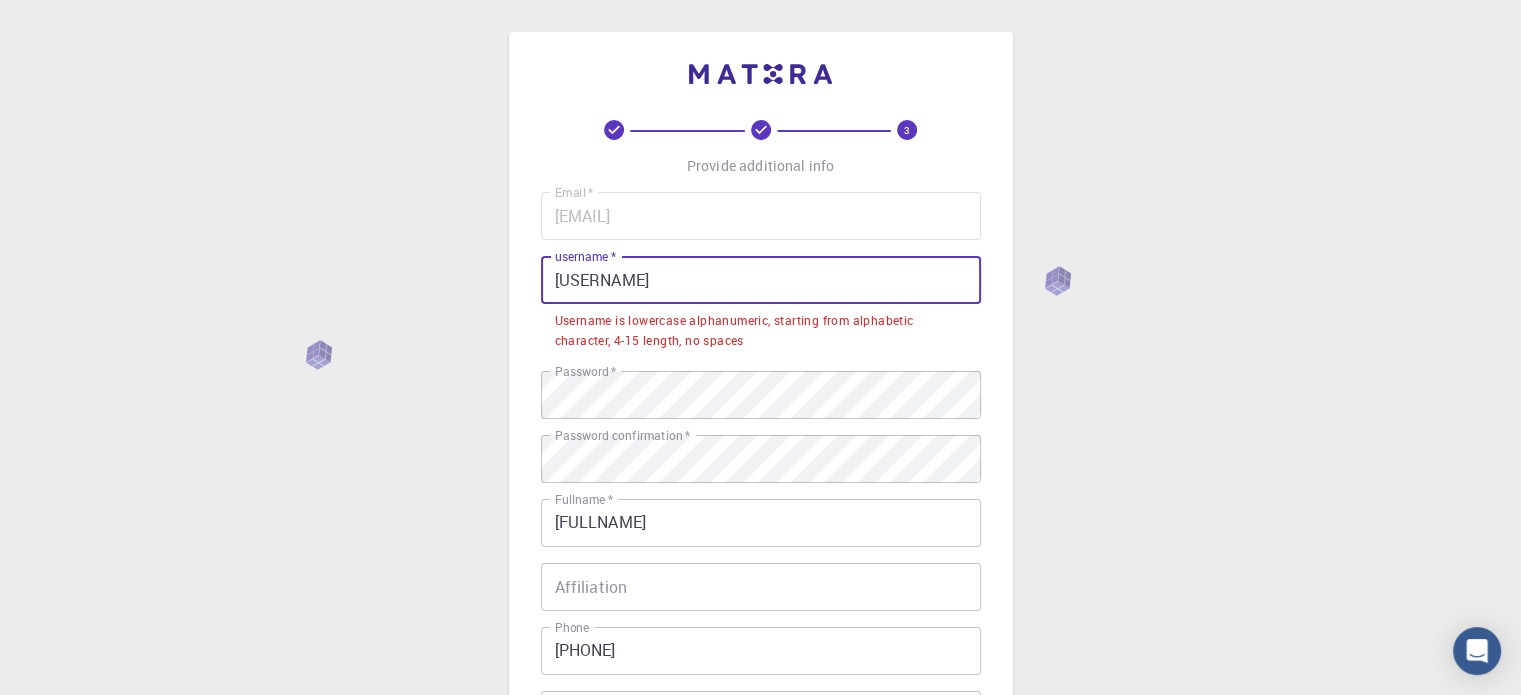 click on "[USERNAME]" at bounding box center [761, 280] 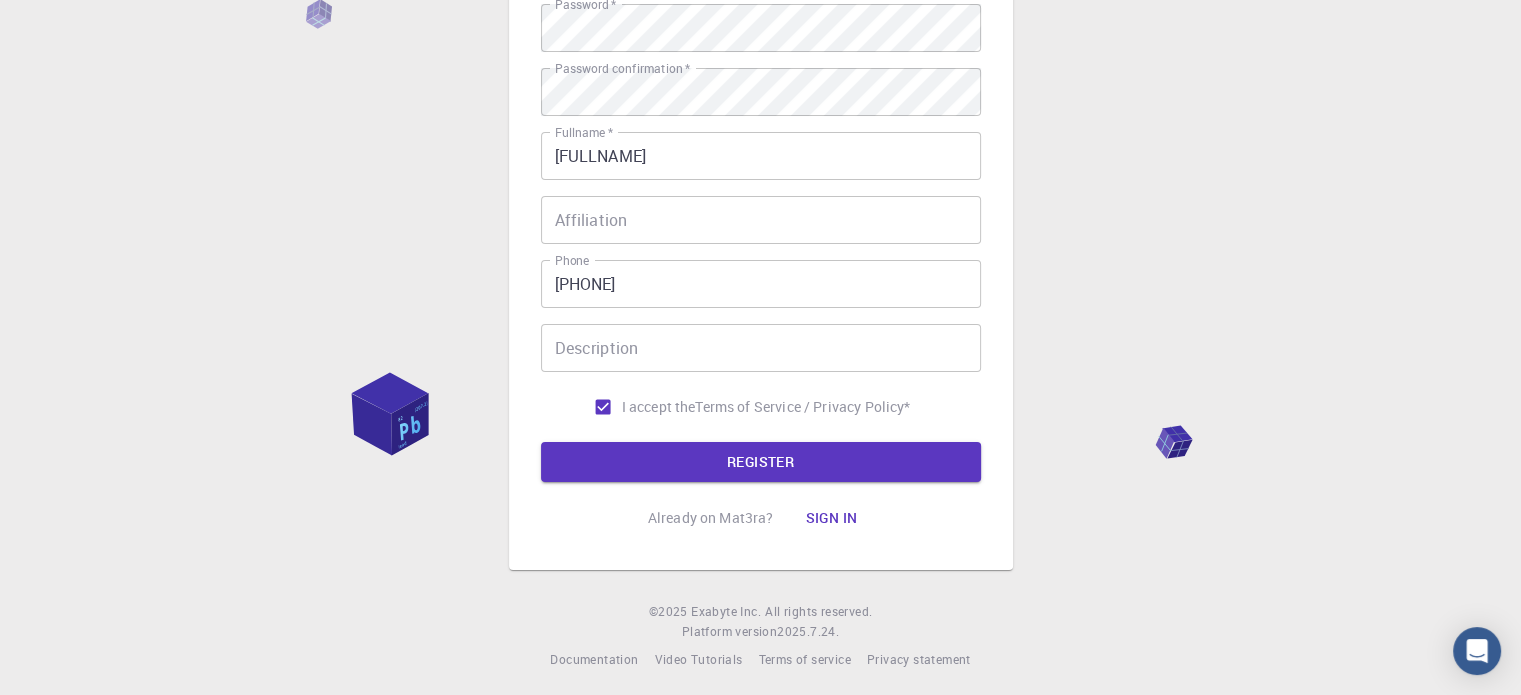 scroll, scrollTop: 322, scrollLeft: 0, axis: vertical 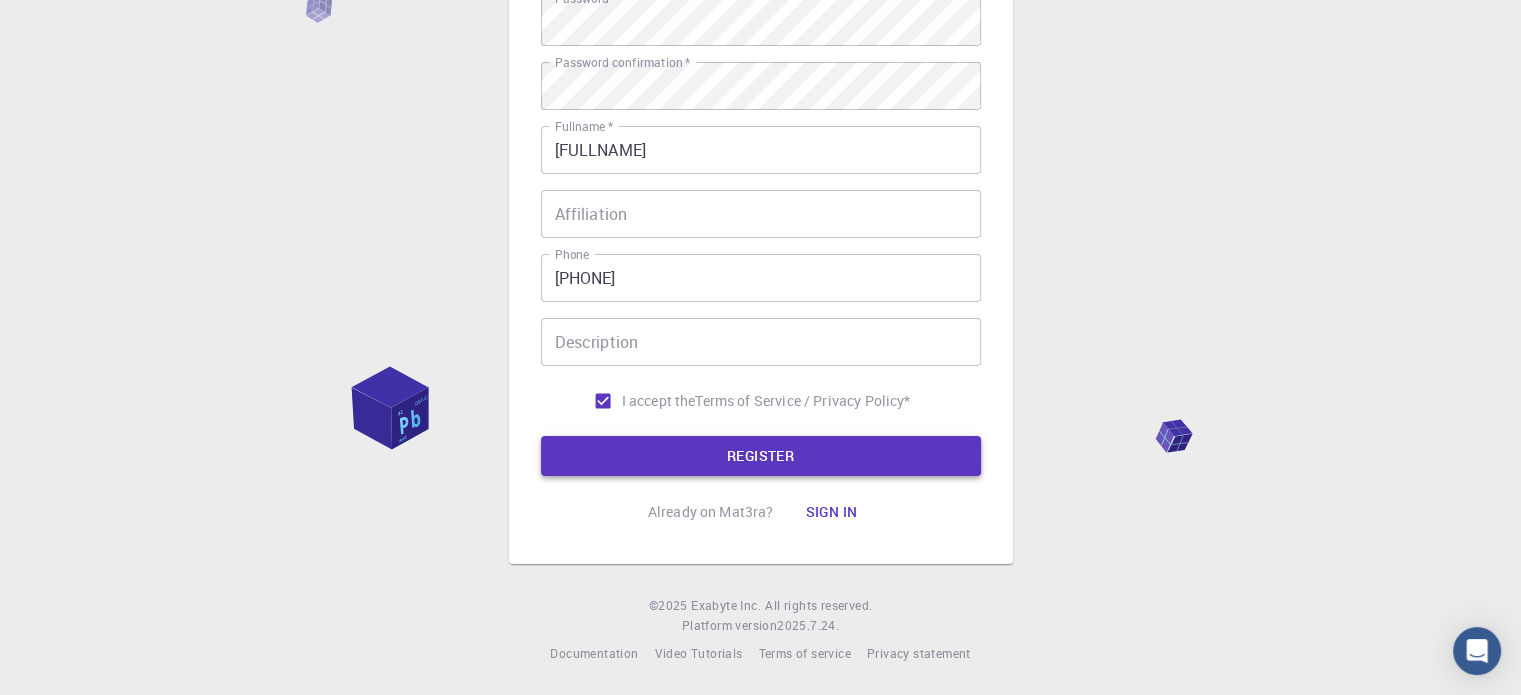 type on "[USERNAME]" 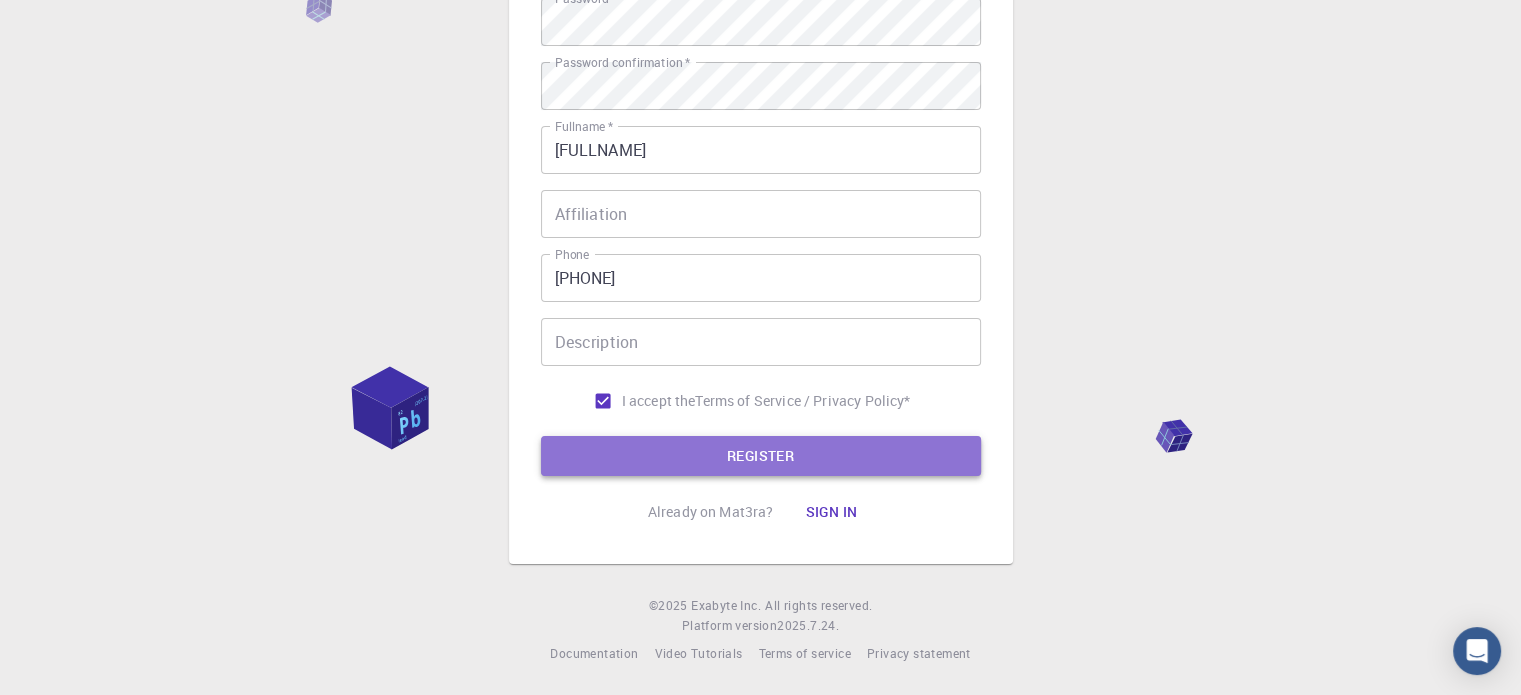 click on "REGISTER" at bounding box center (761, 456) 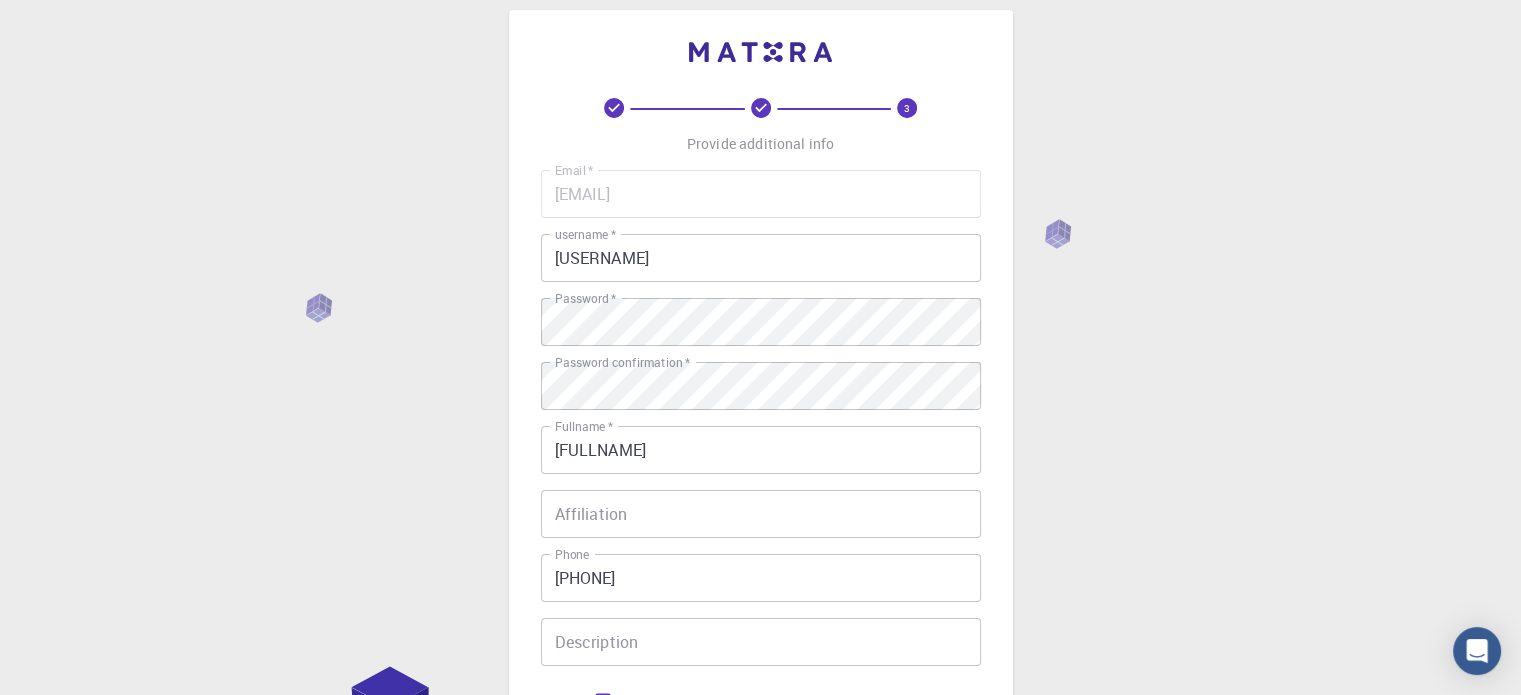scroll, scrollTop: 322, scrollLeft: 0, axis: vertical 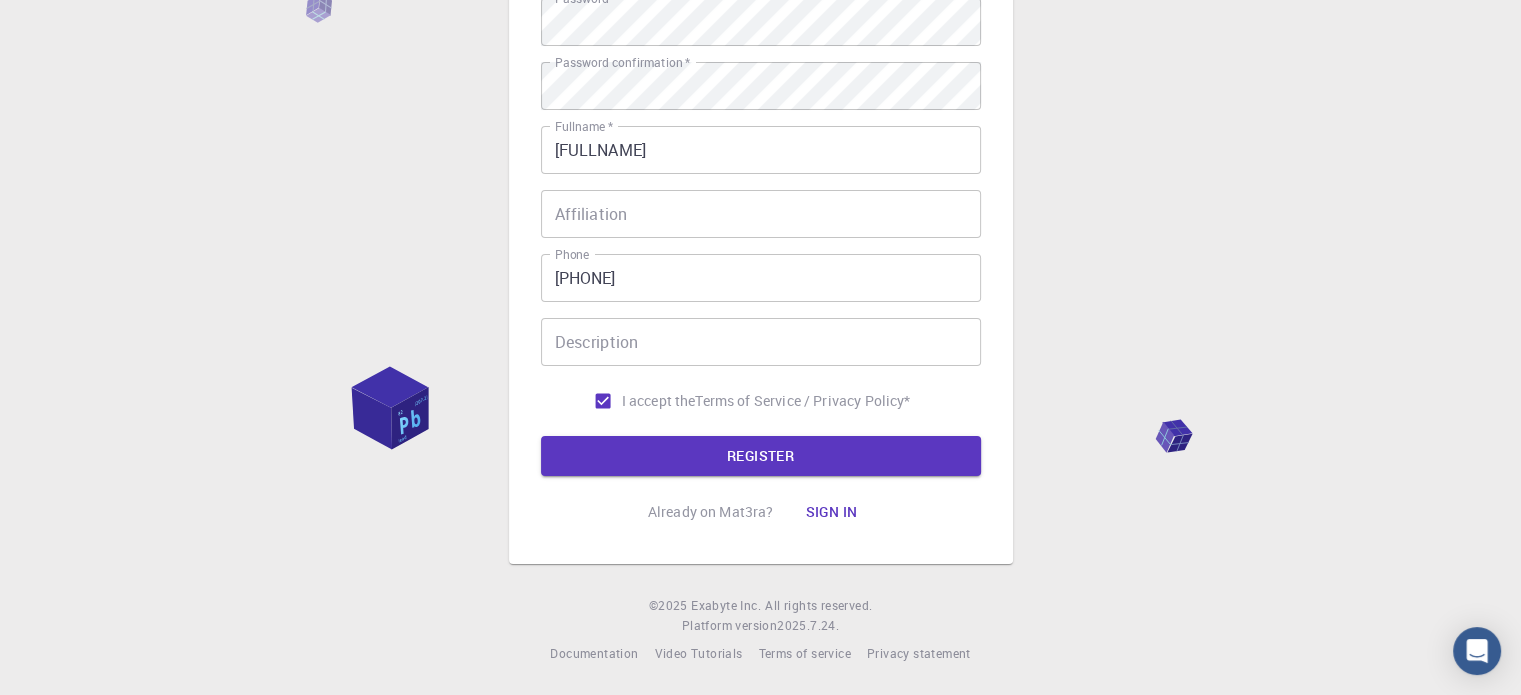 click on "Description" at bounding box center [761, 342] 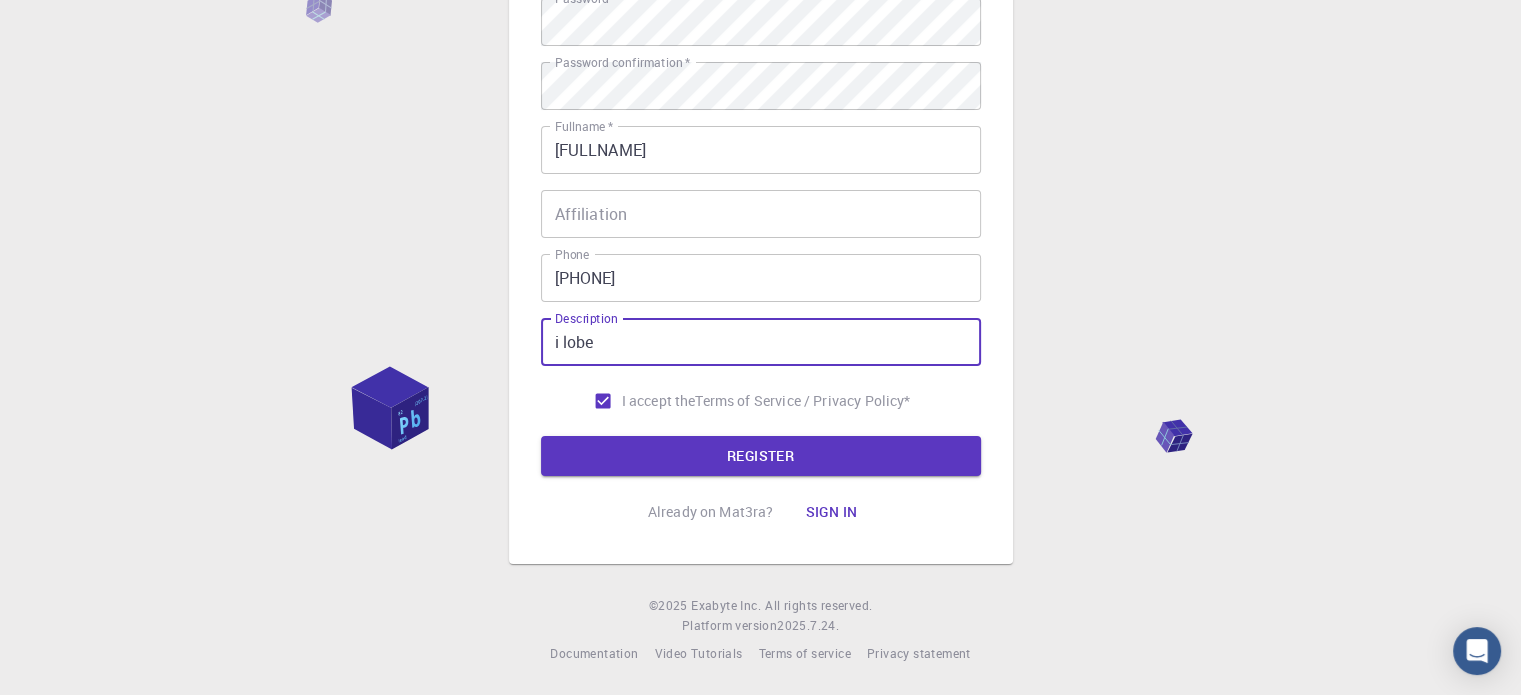 type on "i lob" 